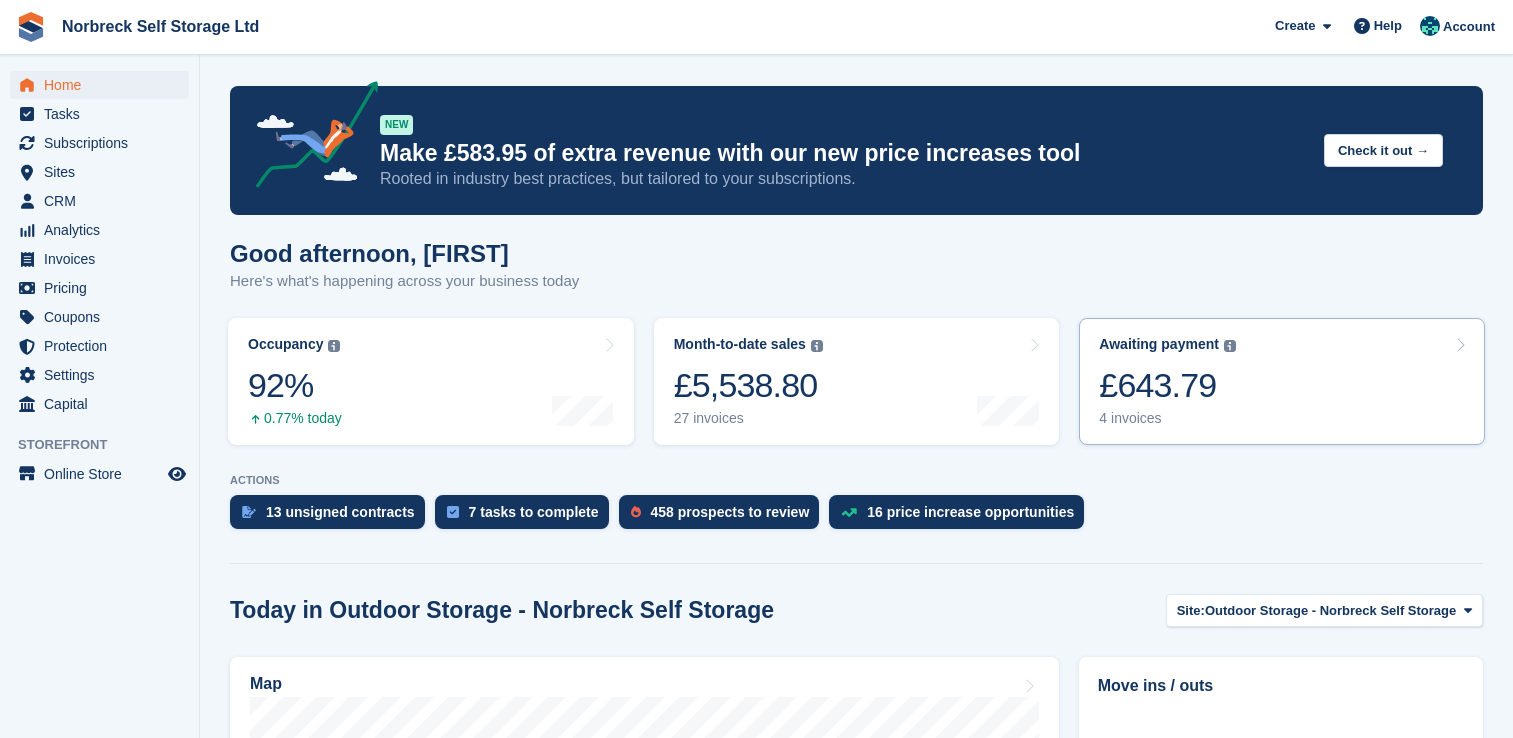 scroll, scrollTop: 0, scrollLeft: 0, axis: both 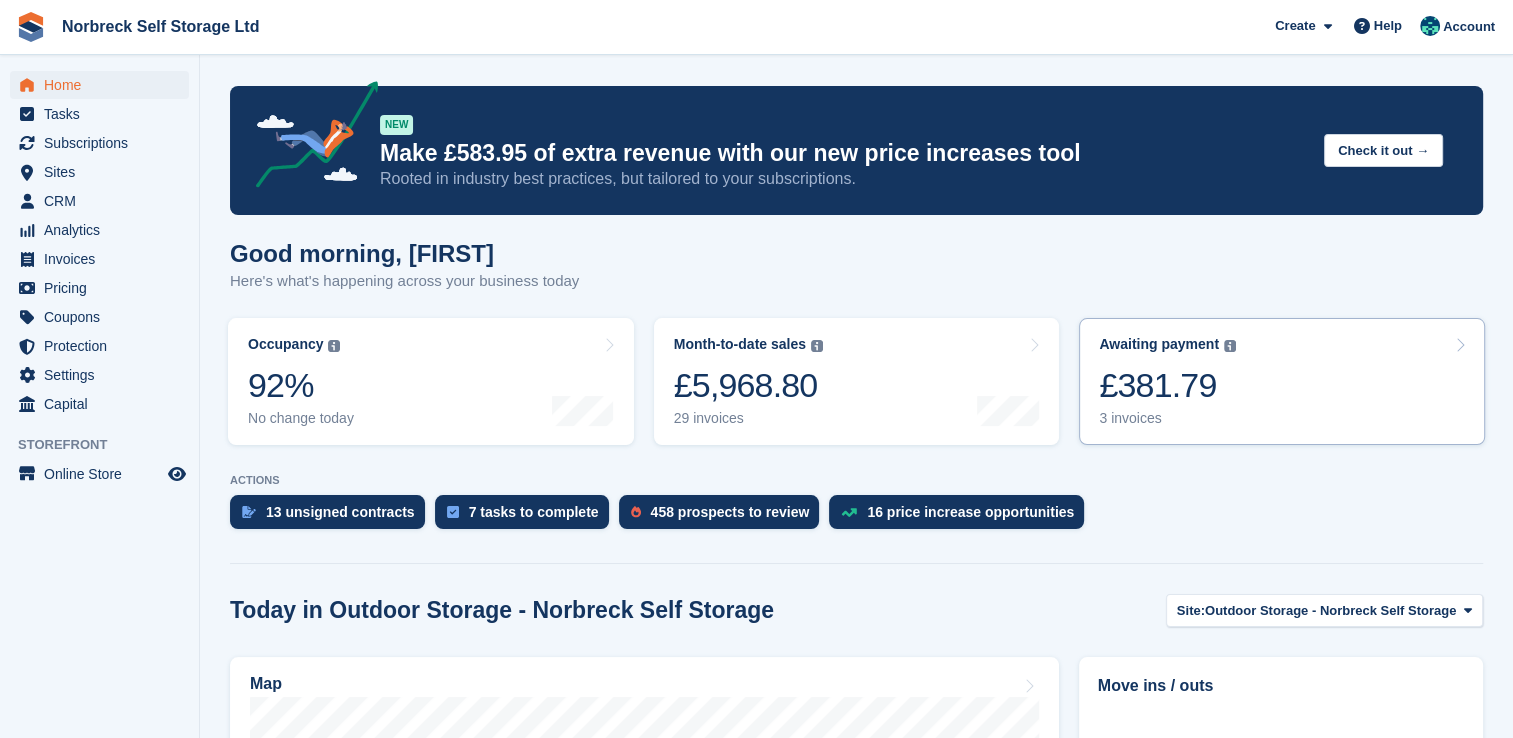 click on "Awaiting payment
The total outstanding balance on all open invoices.
£381.79
3 invoices" at bounding box center [1282, 381] 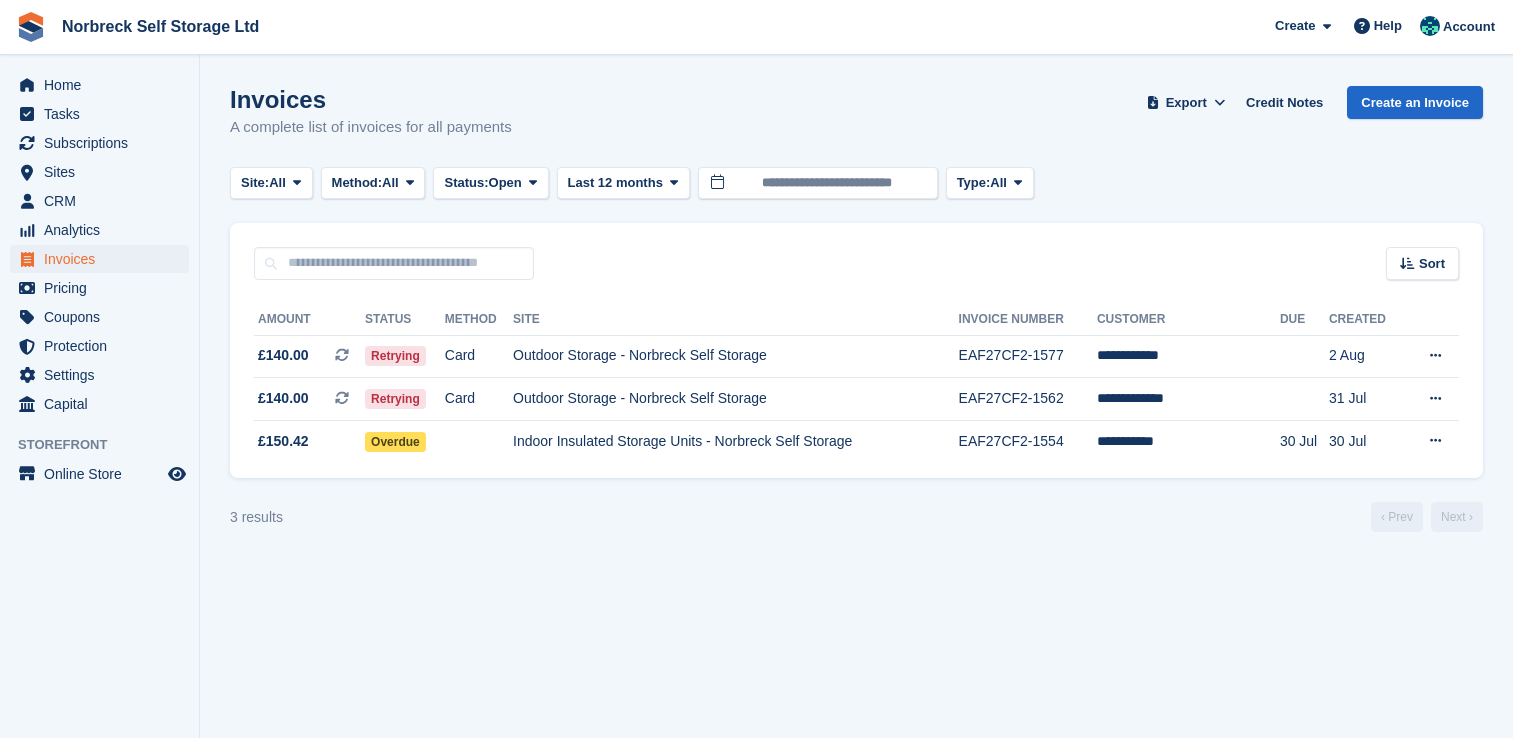 scroll, scrollTop: 0, scrollLeft: 0, axis: both 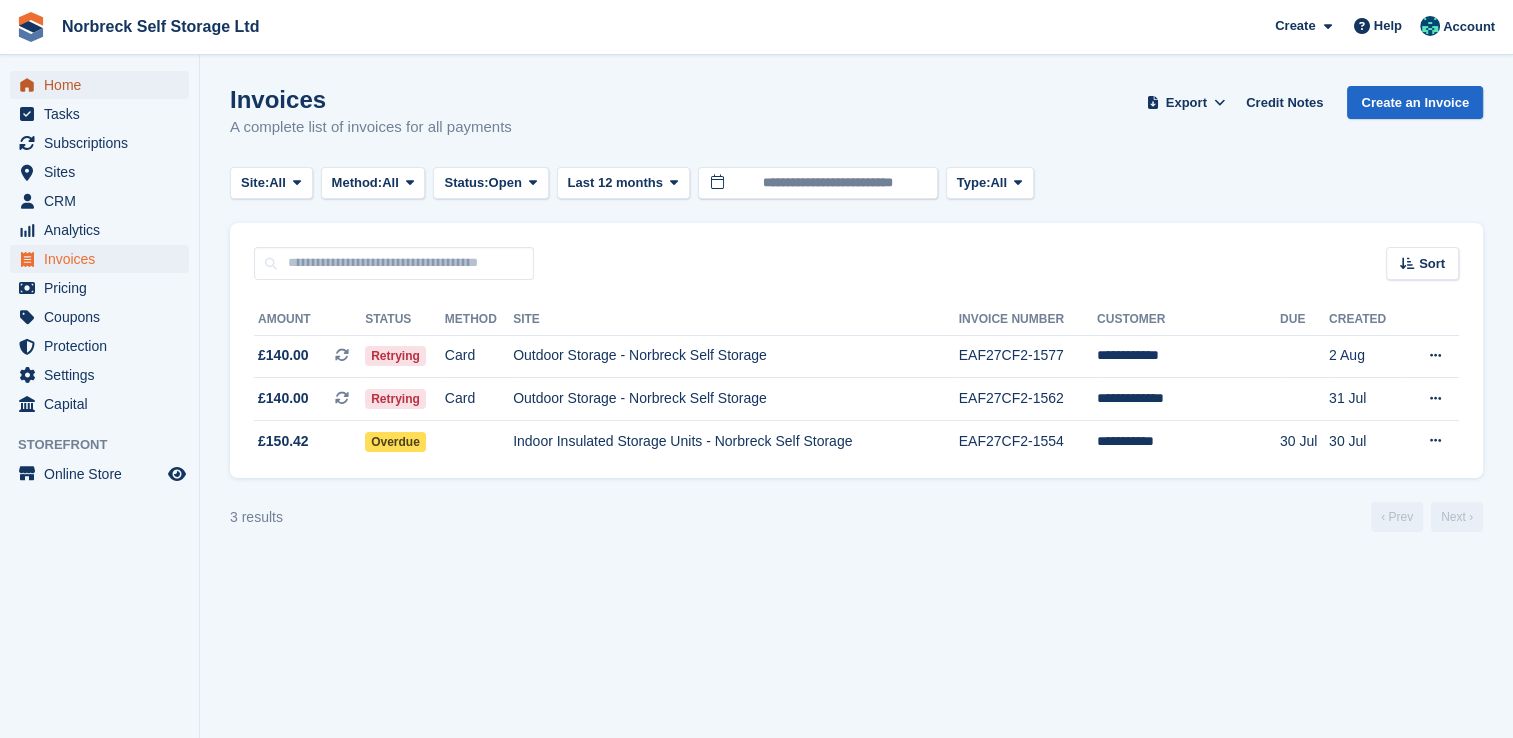 click on "Home" at bounding box center (104, 85) 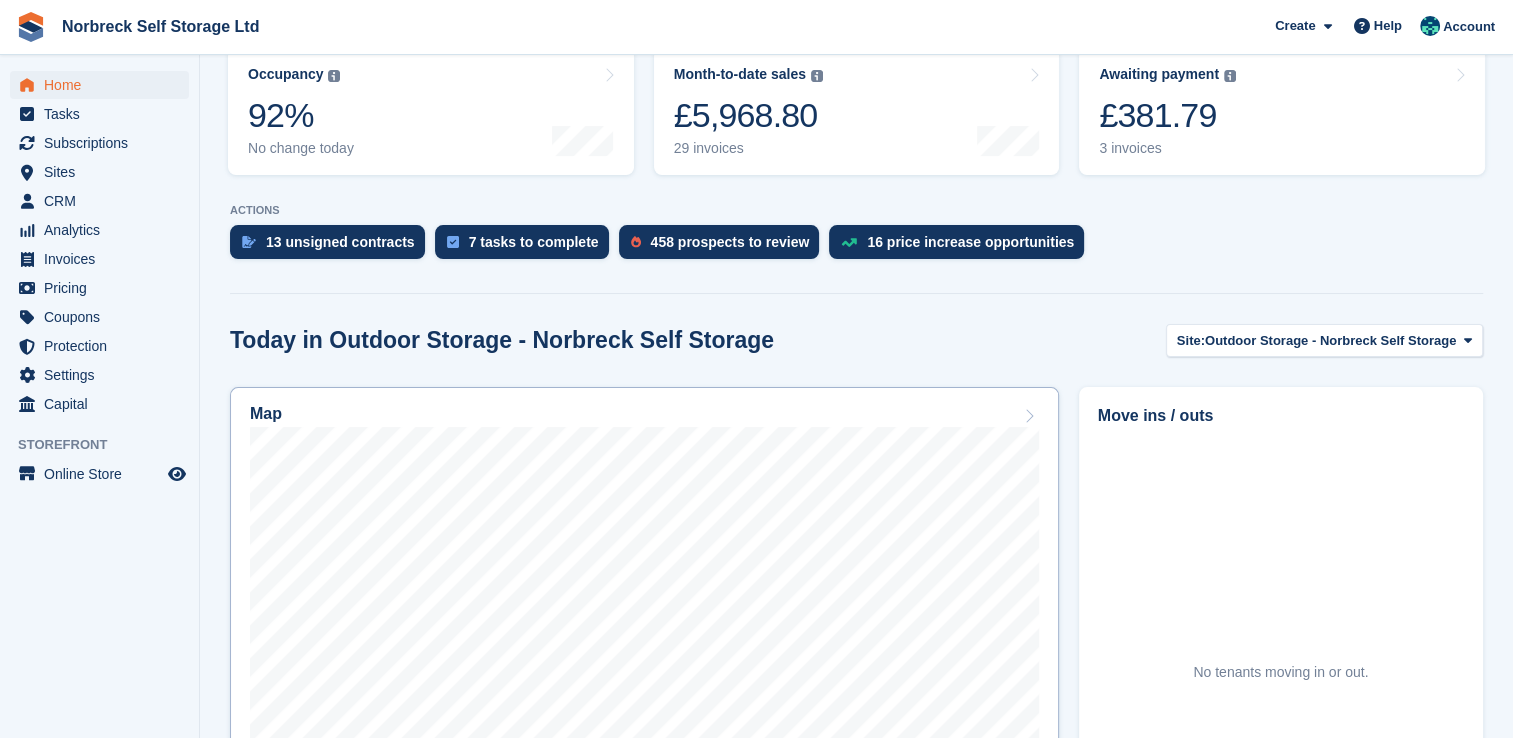 scroll, scrollTop: 300, scrollLeft: 0, axis: vertical 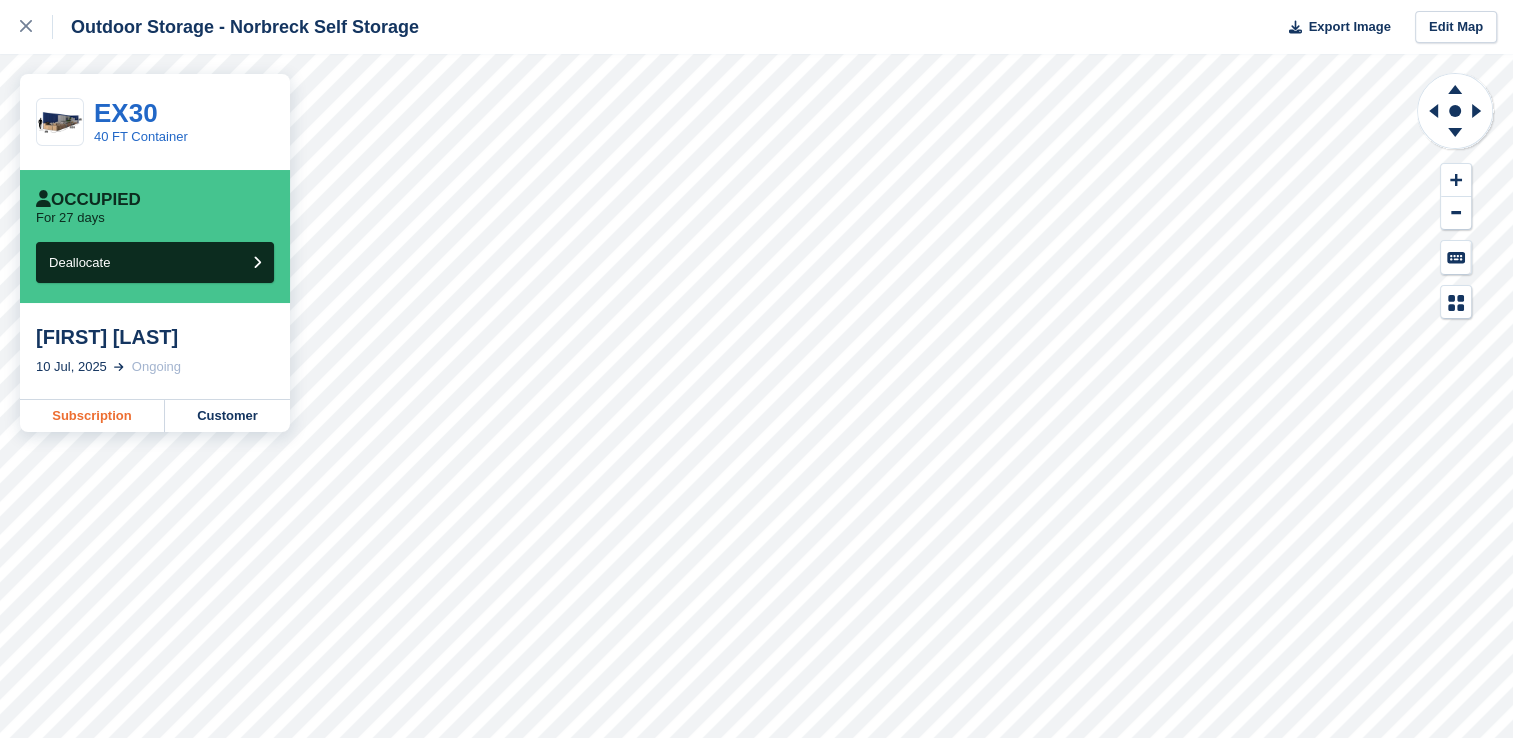 click on "Subscription" at bounding box center (92, 416) 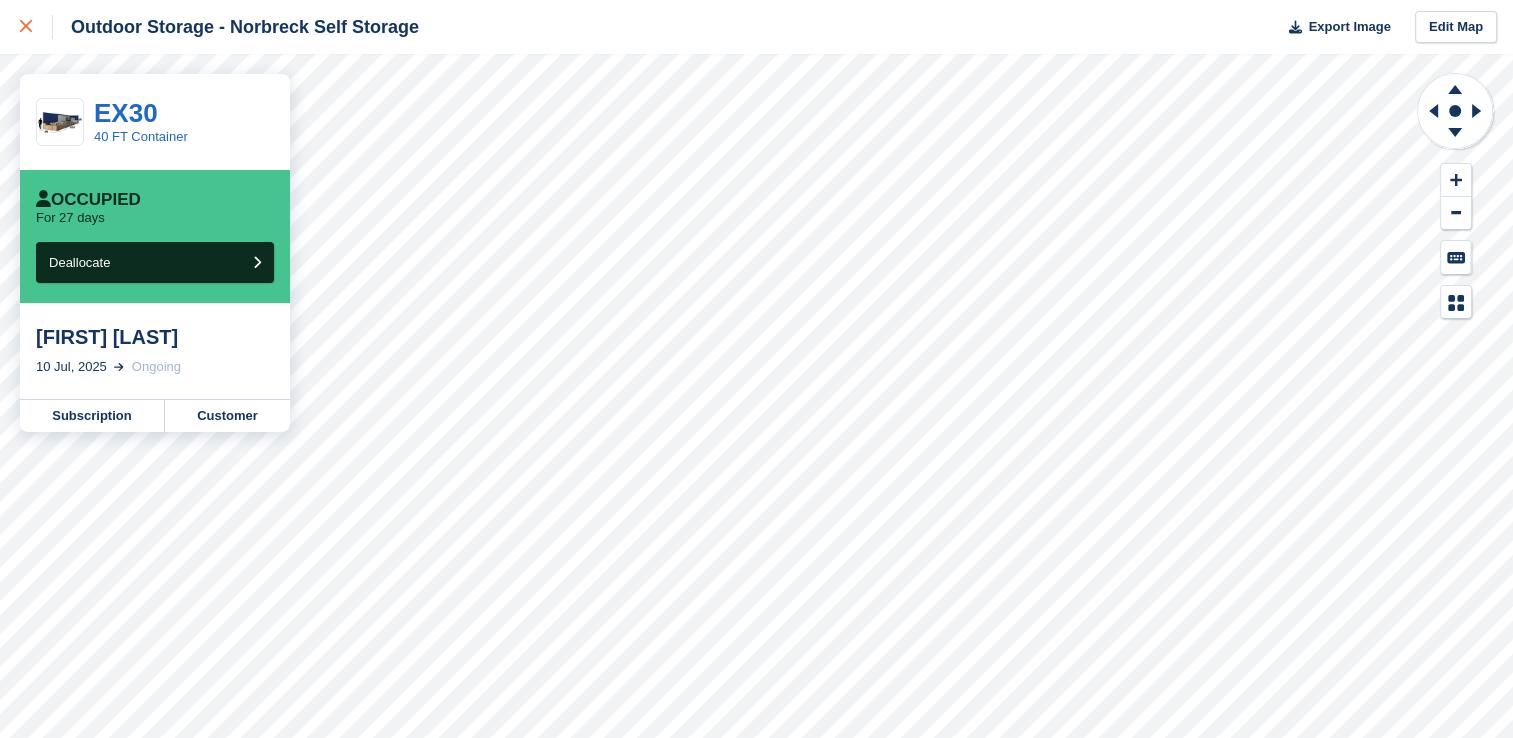 click at bounding box center (26, 27) 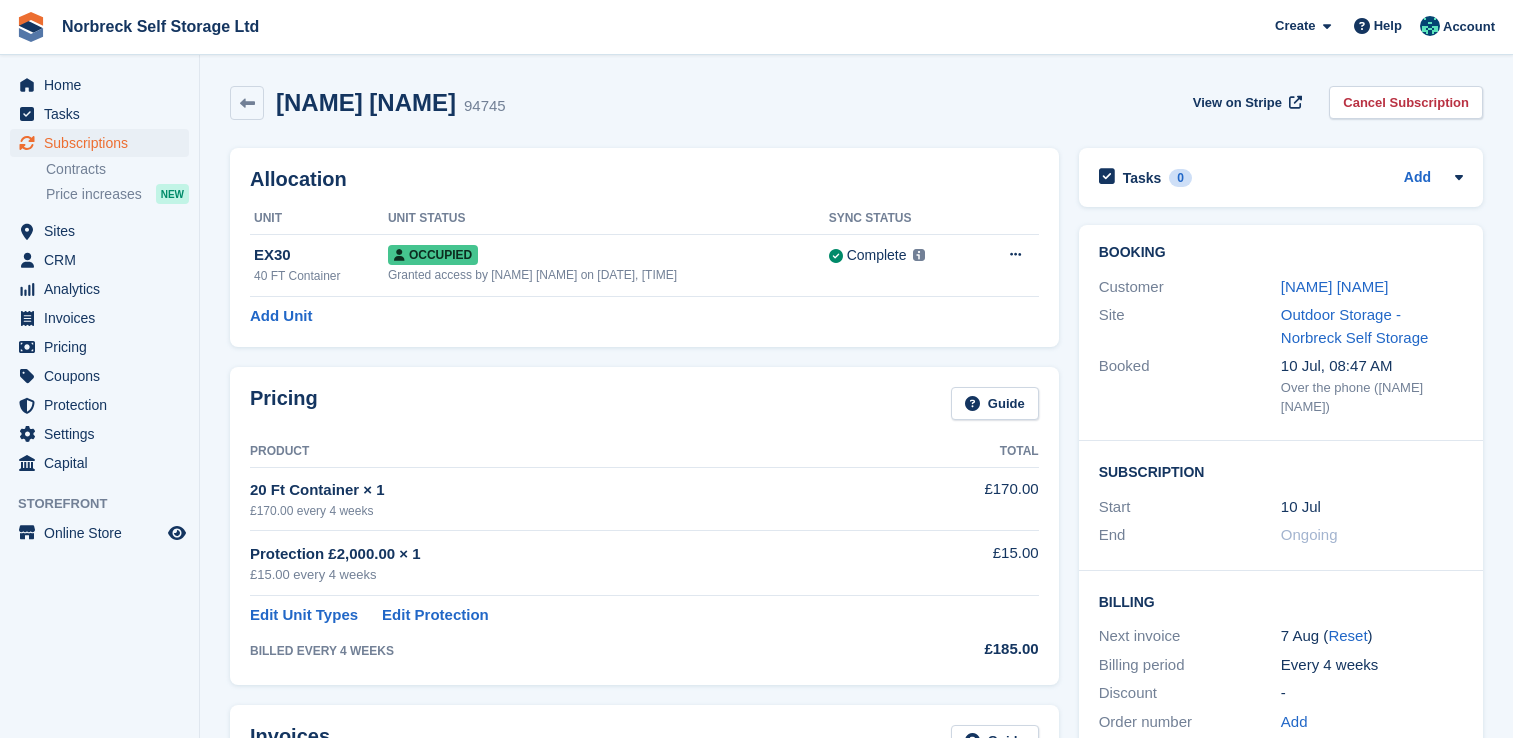 scroll, scrollTop: 0, scrollLeft: 0, axis: both 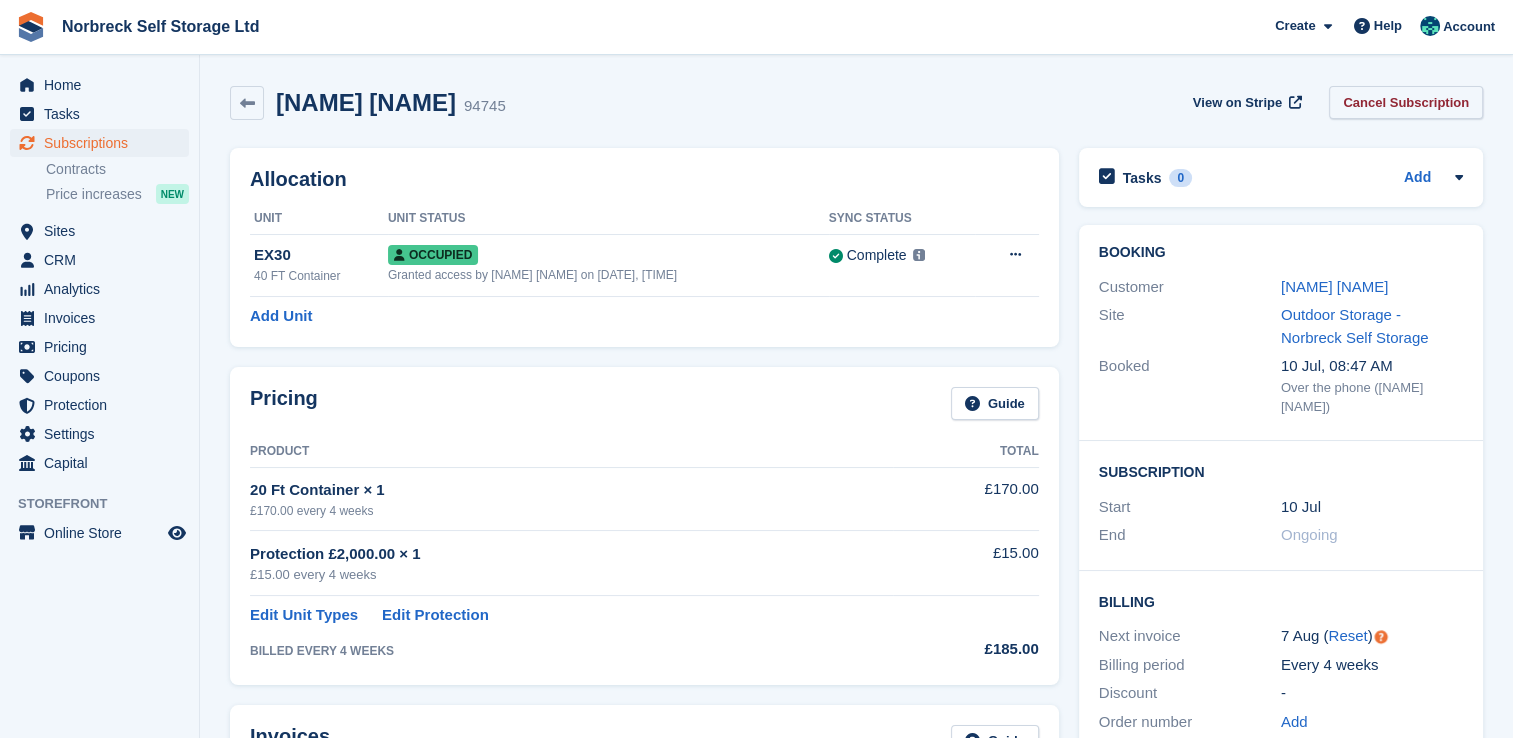 click on "Cancel Subscription" at bounding box center (1406, 102) 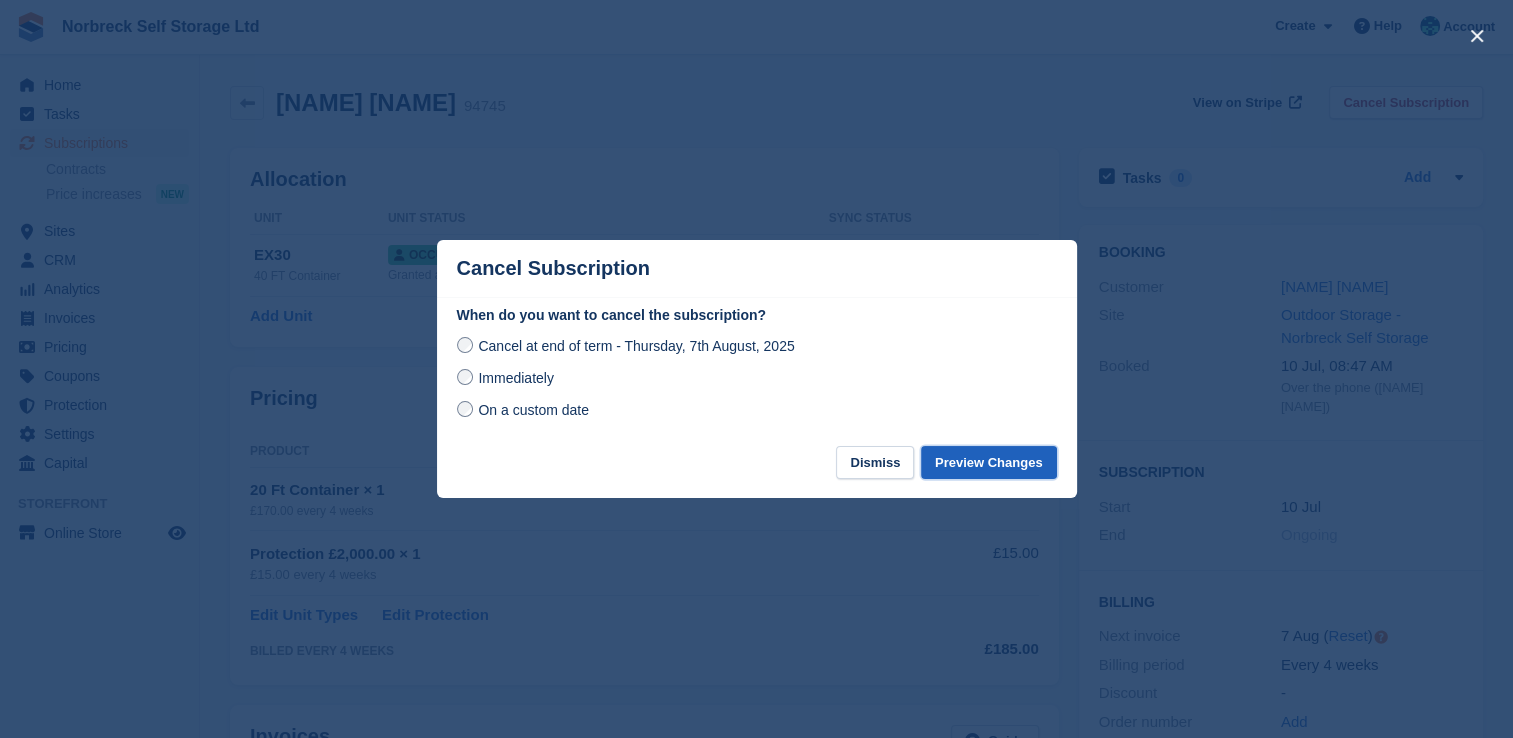 click on "Preview Changes" at bounding box center (989, 462) 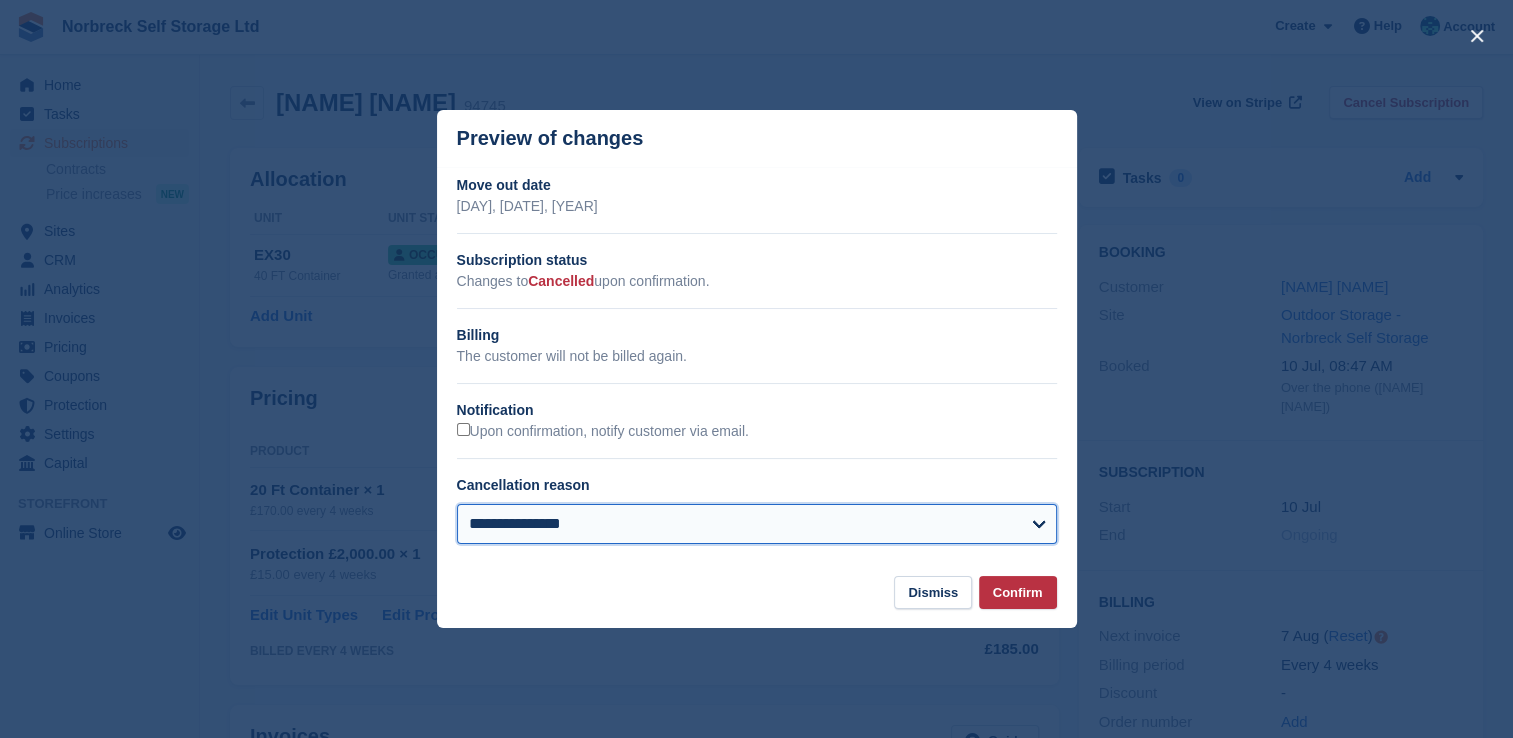drag, startPoint x: 1000, startPoint y: 522, endPoint x: 942, endPoint y: 546, distance: 62.76942 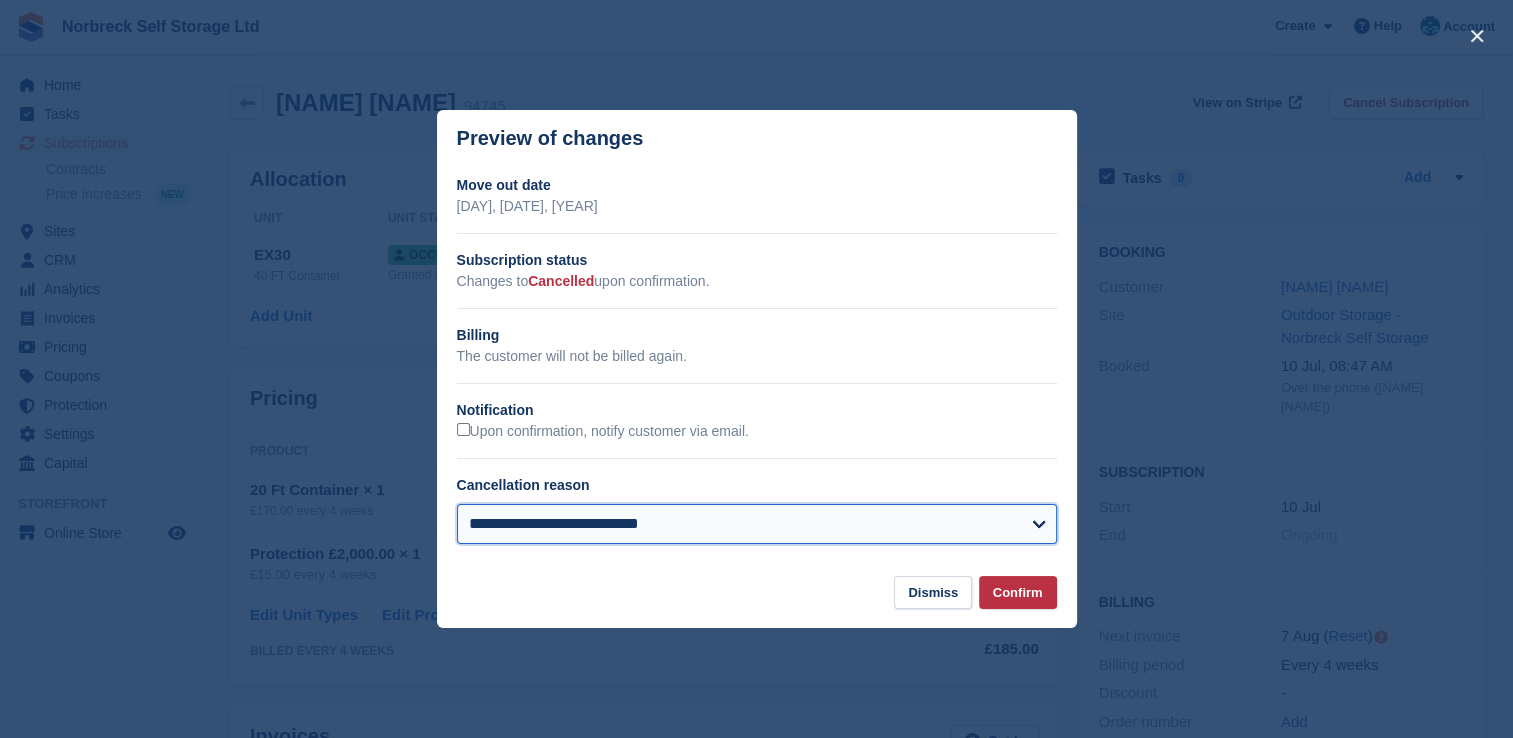 click on "**********" at bounding box center (757, 524) 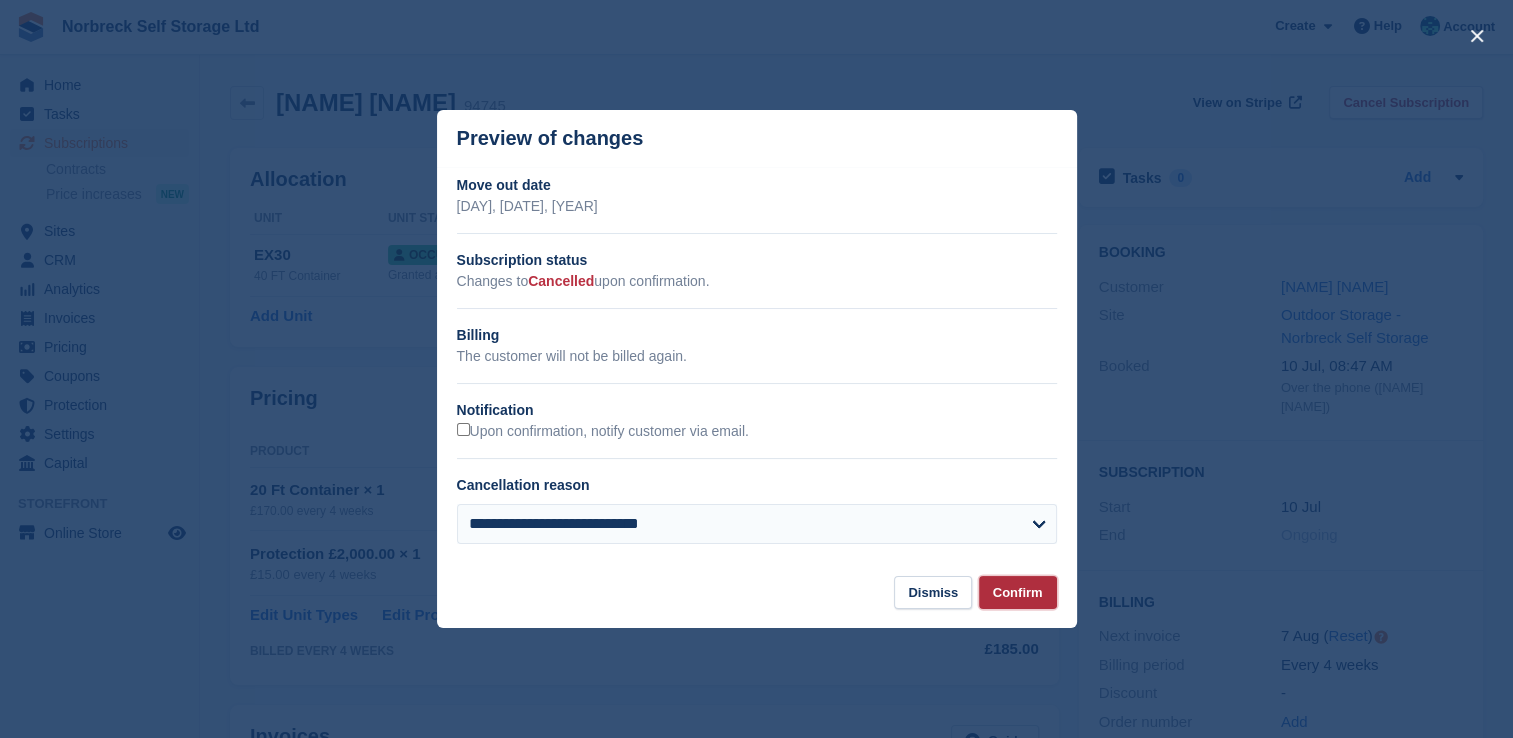 click on "Confirm" at bounding box center (1018, 592) 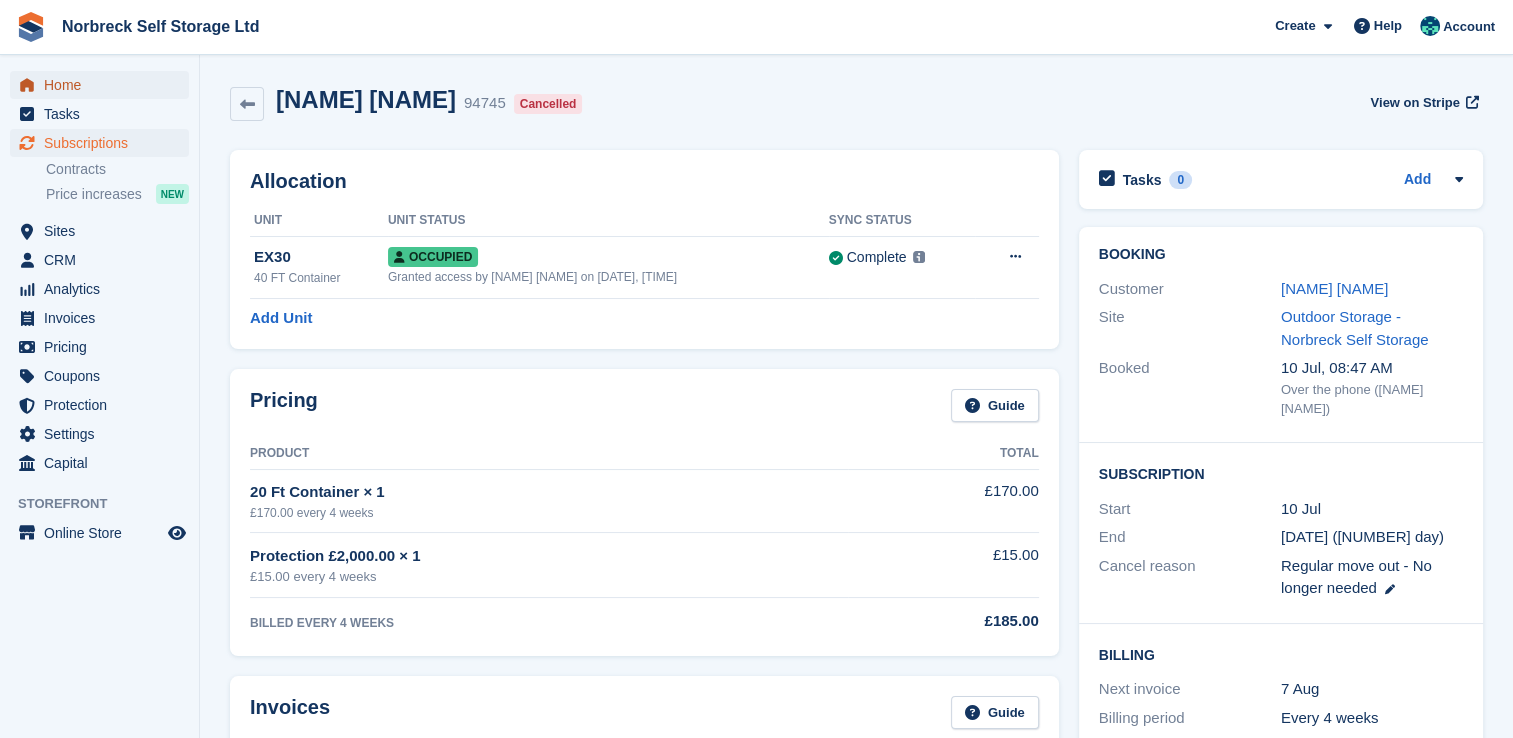 drag, startPoint x: 80, startPoint y: 77, endPoint x: 212, endPoint y: 72, distance: 132.09467 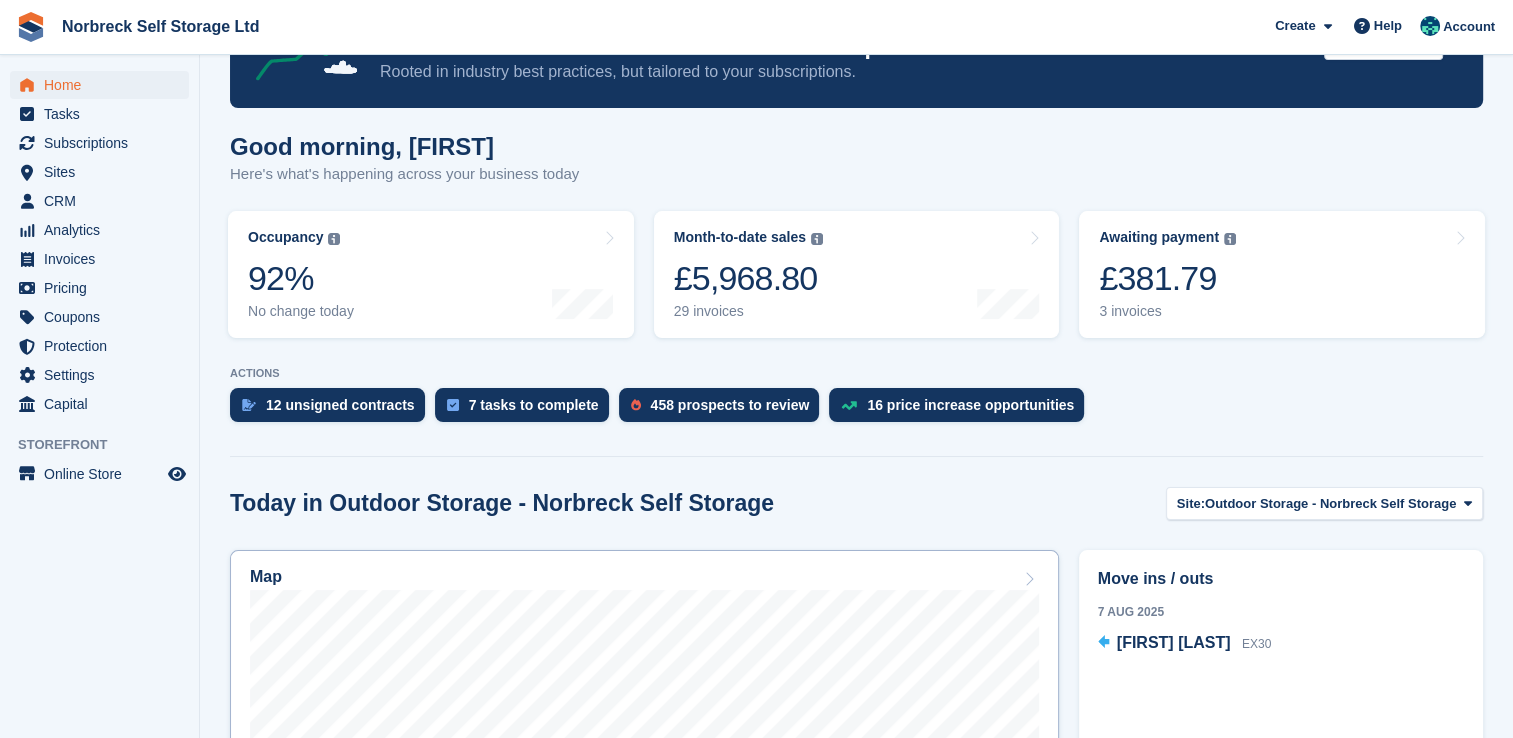scroll, scrollTop: 500, scrollLeft: 0, axis: vertical 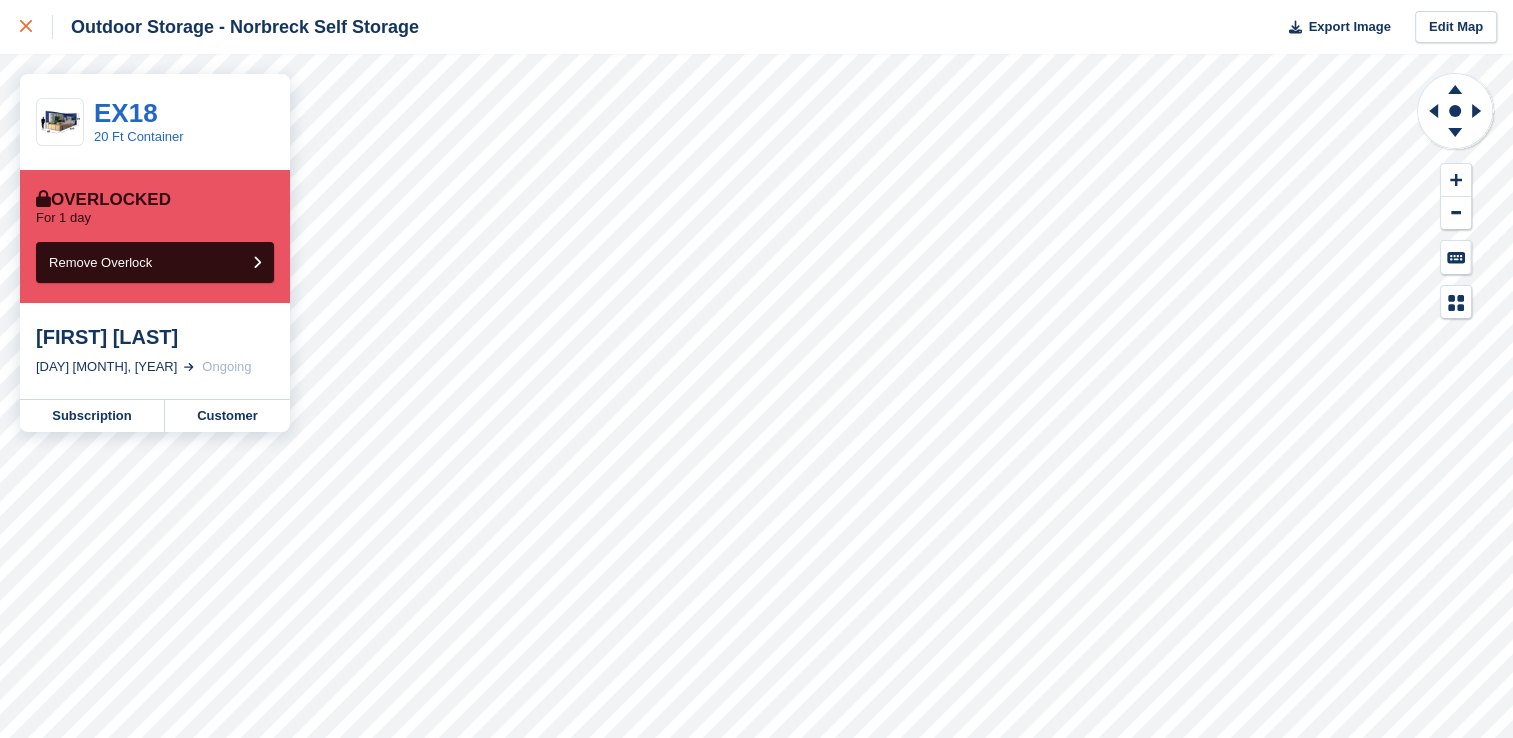 click at bounding box center [36, 27] 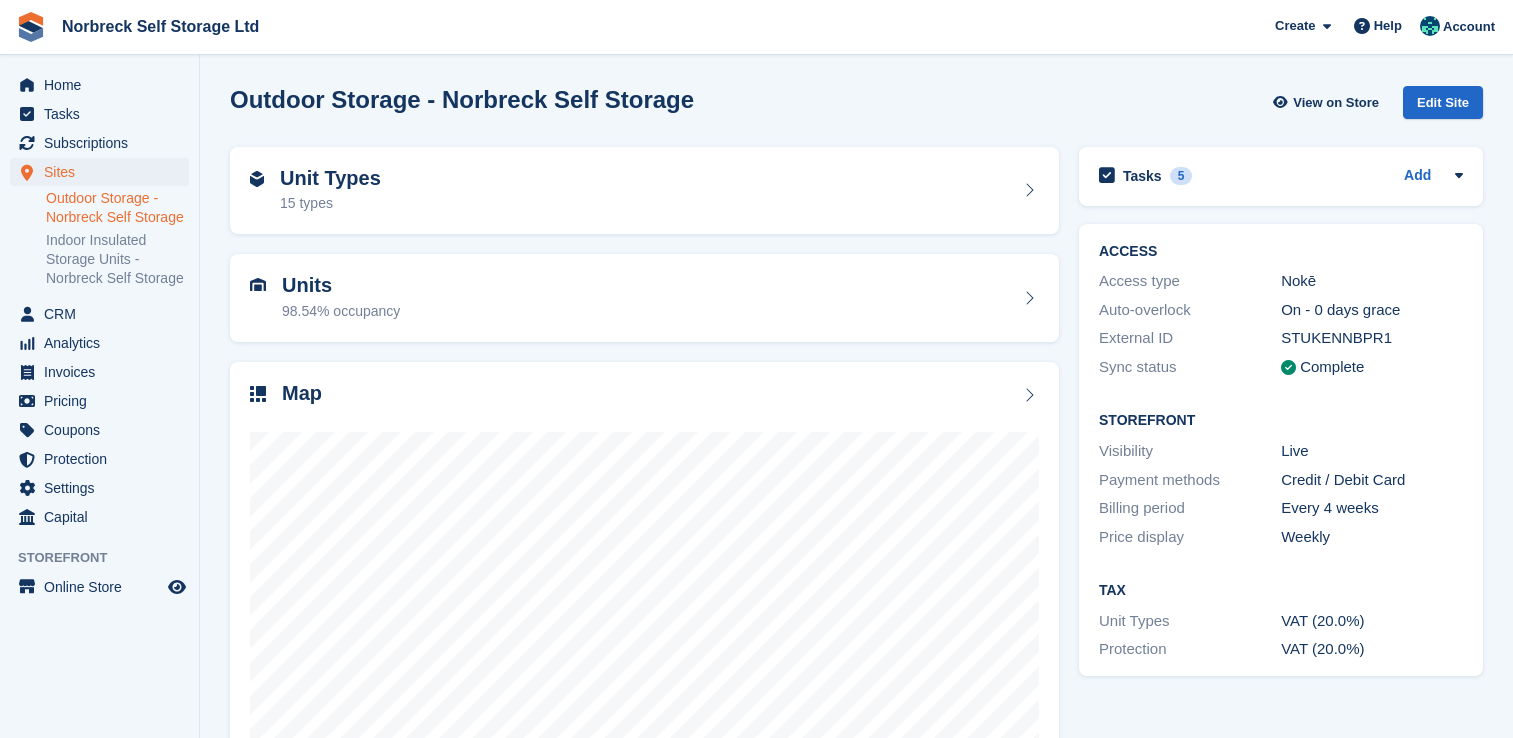 scroll, scrollTop: 0, scrollLeft: 0, axis: both 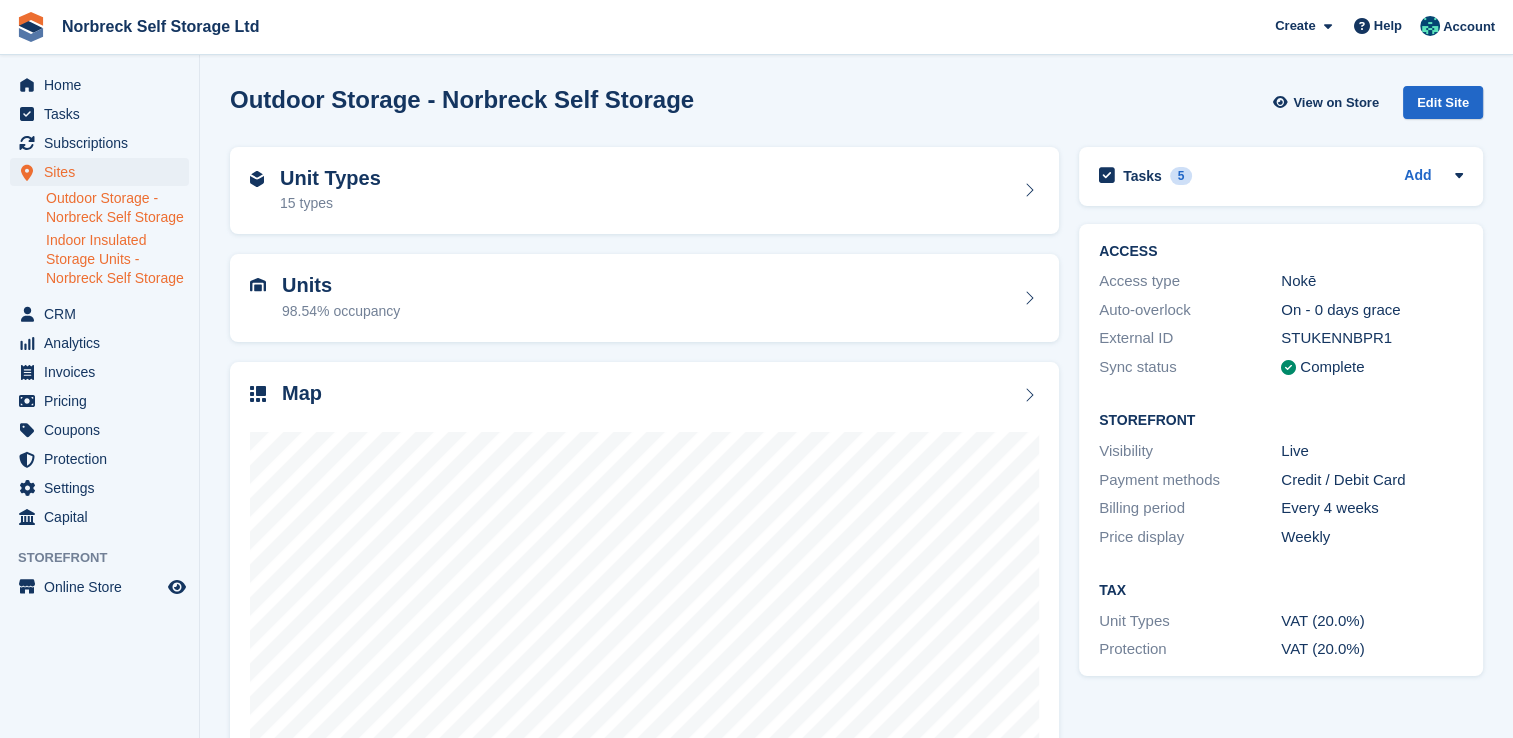 click on "Indoor Insulated Storage Units - Norbreck Self Storage" at bounding box center (117, 259) 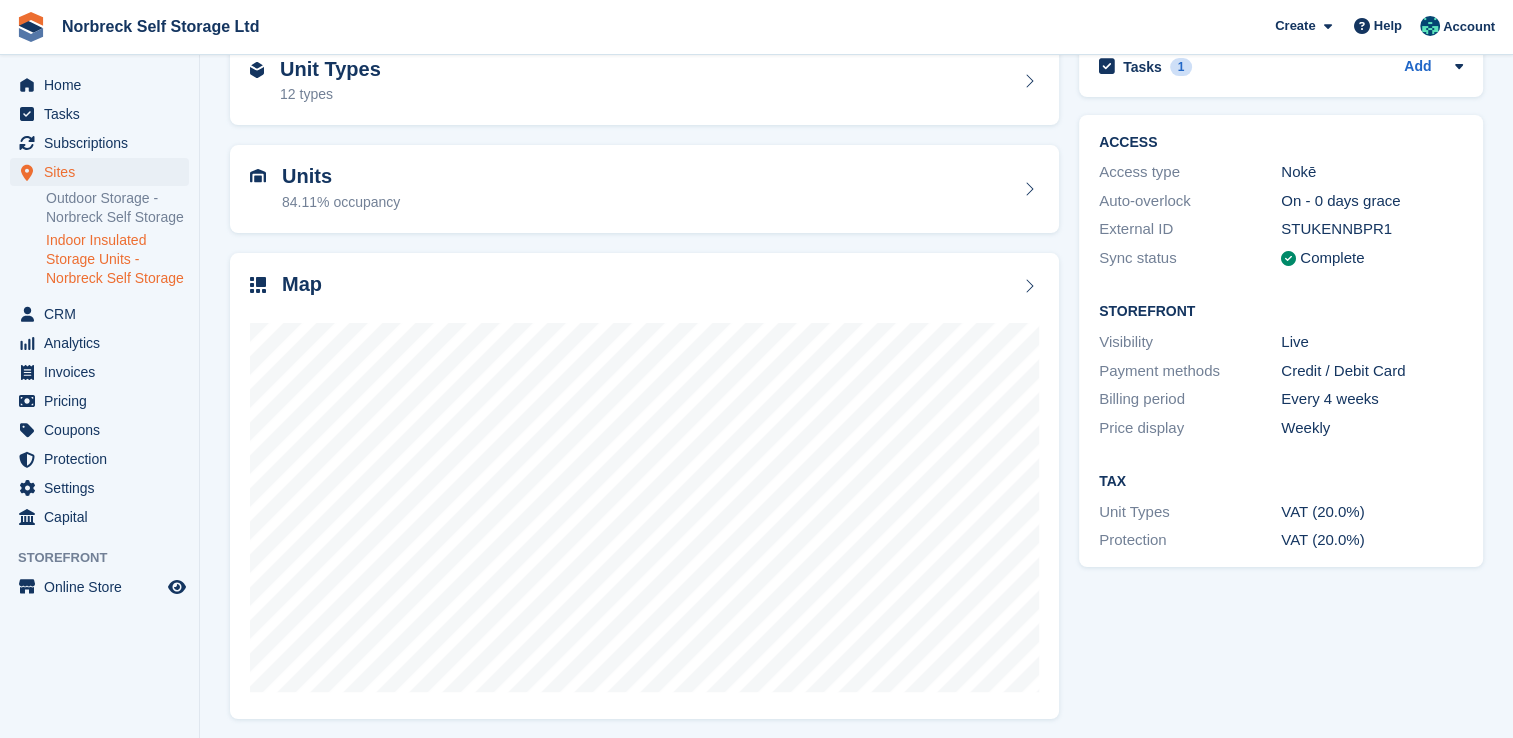 scroll, scrollTop: 114, scrollLeft: 0, axis: vertical 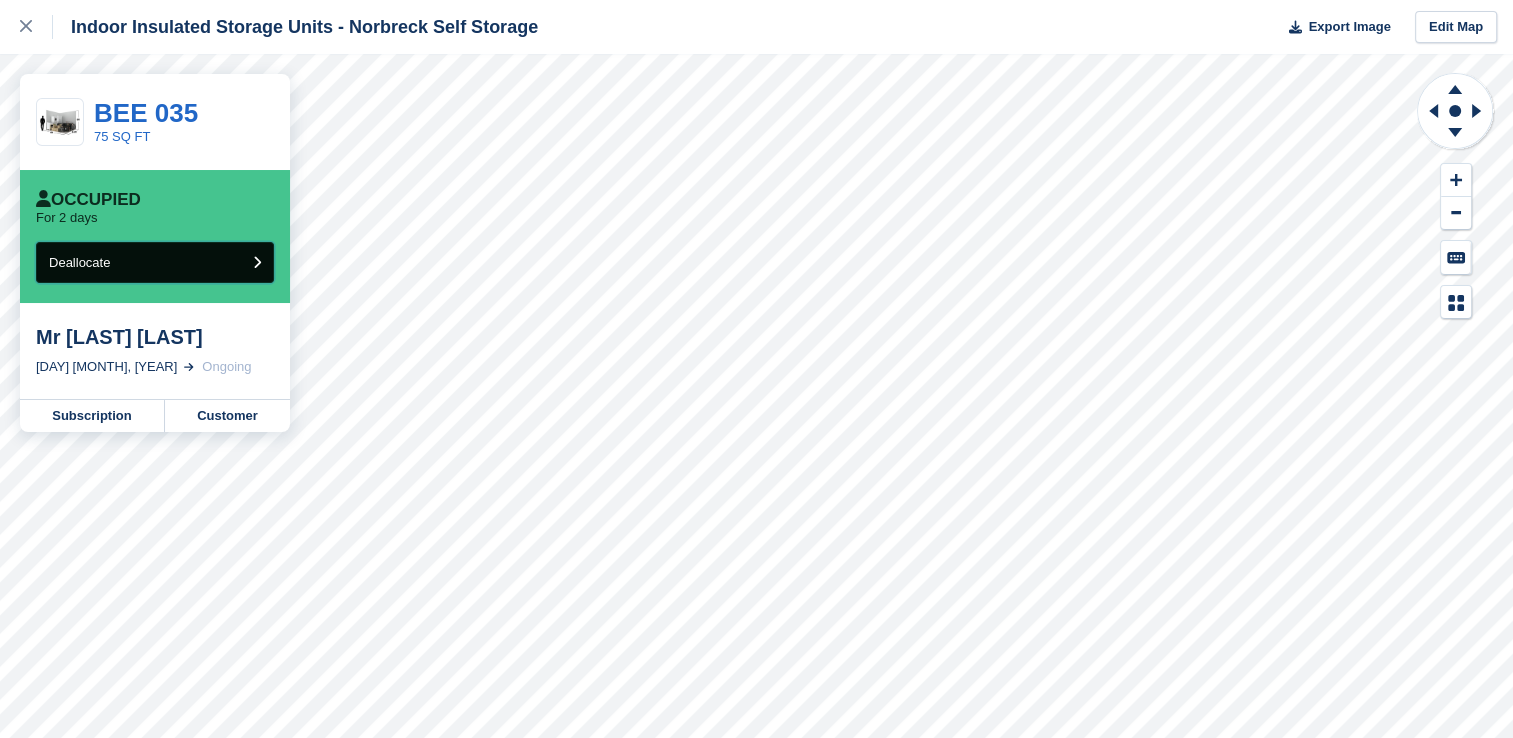 click on "Deallocate" at bounding box center [155, 262] 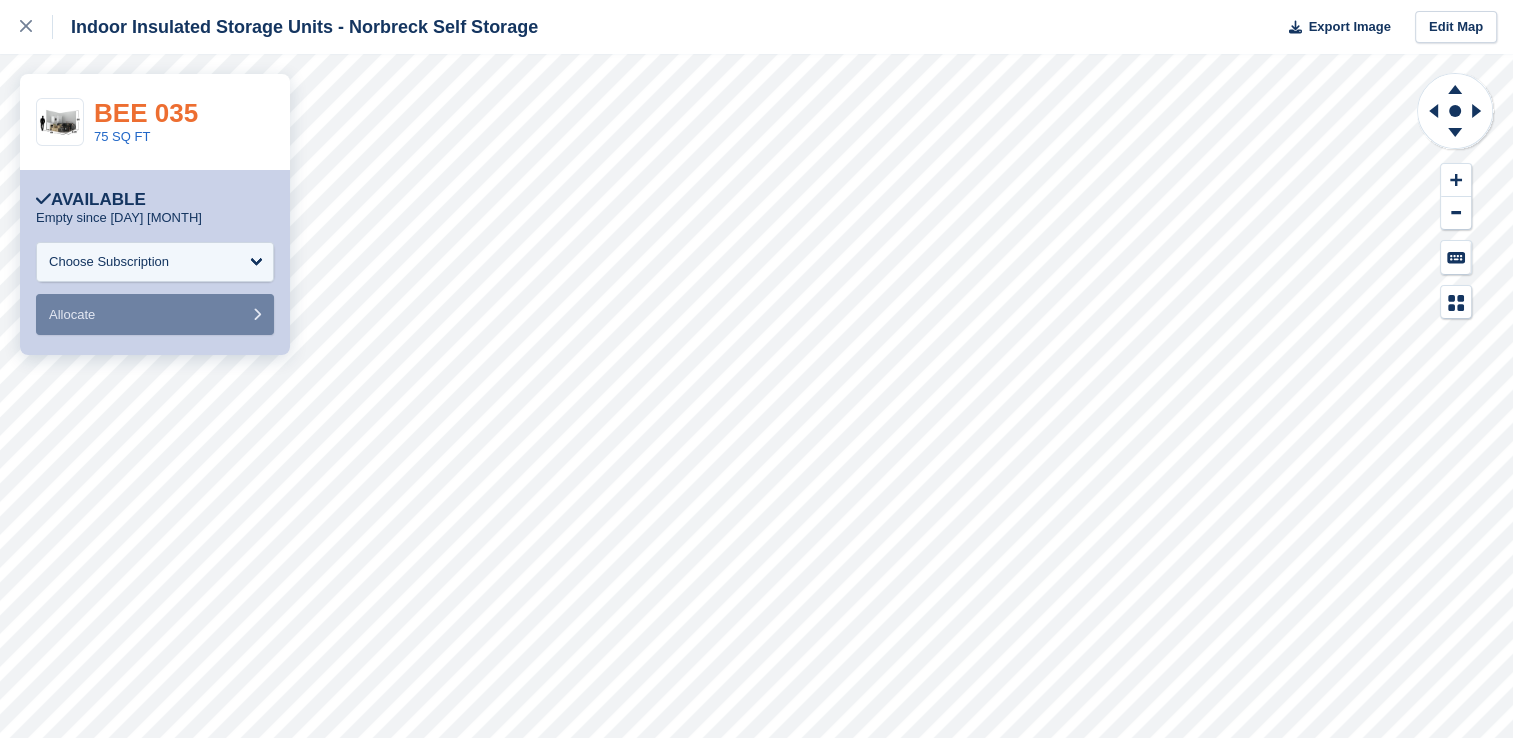 click at bounding box center (36, 27) 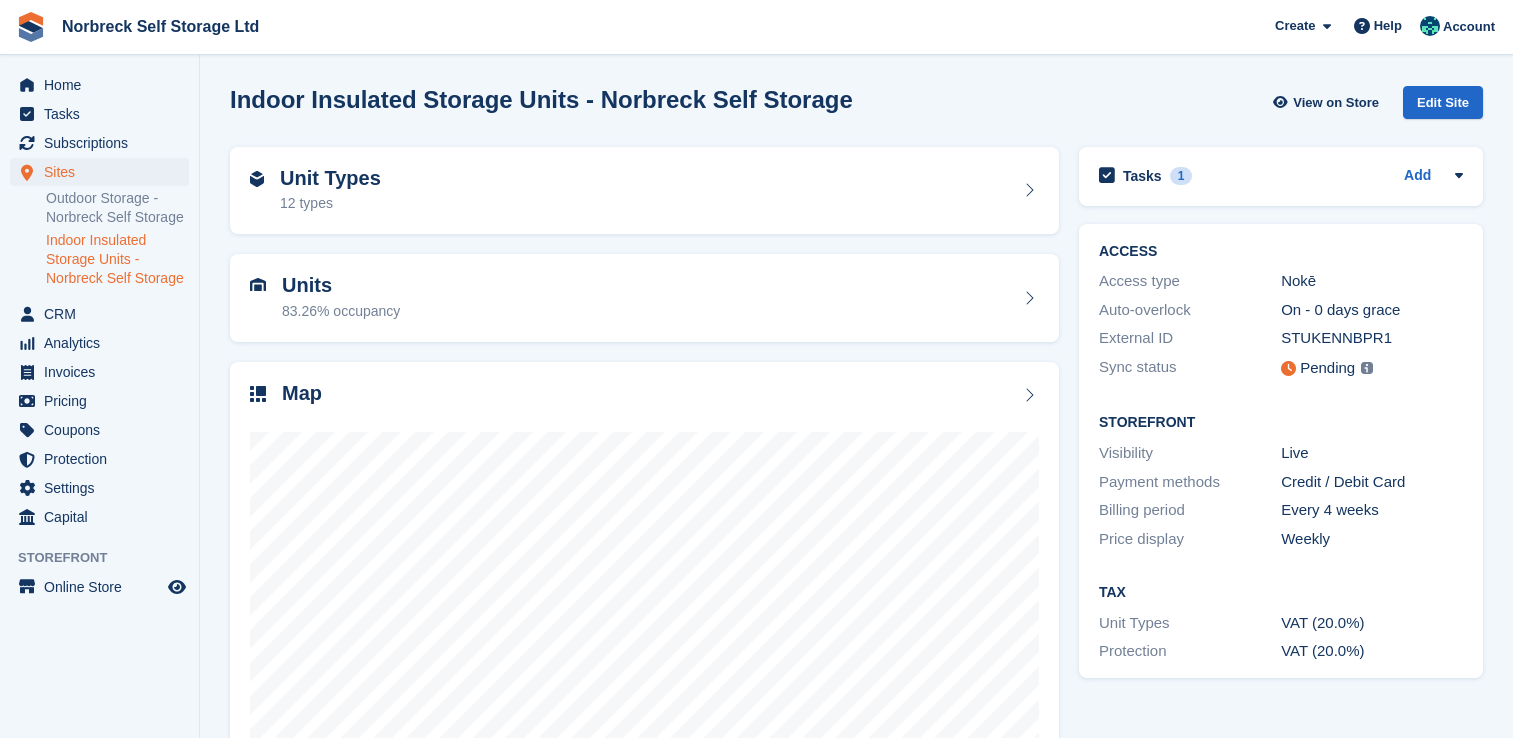 scroll, scrollTop: 0, scrollLeft: 0, axis: both 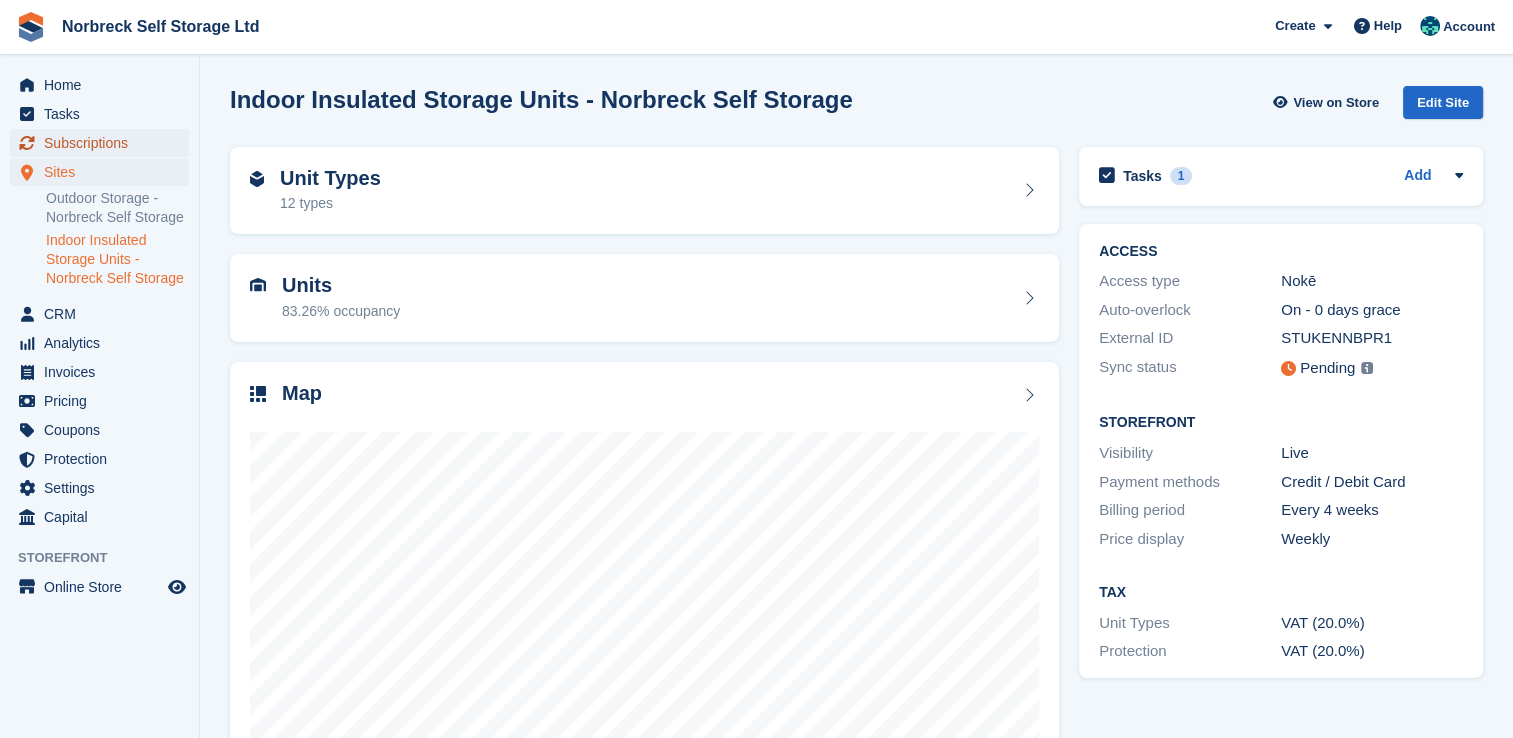 click on "Subscriptions" at bounding box center (104, 143) 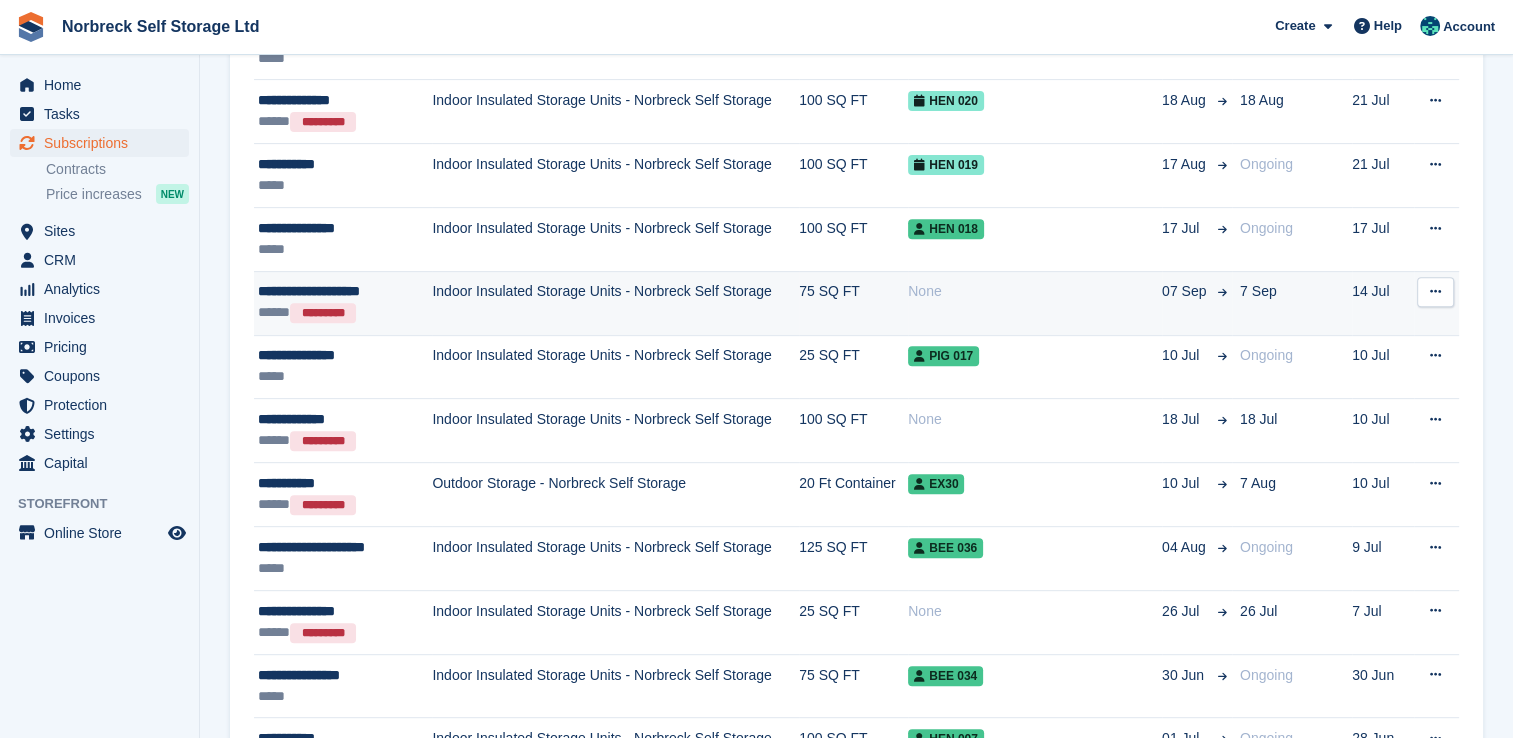 scroll, scrollTop: 800, scrollLeft: 0, axis: vertical 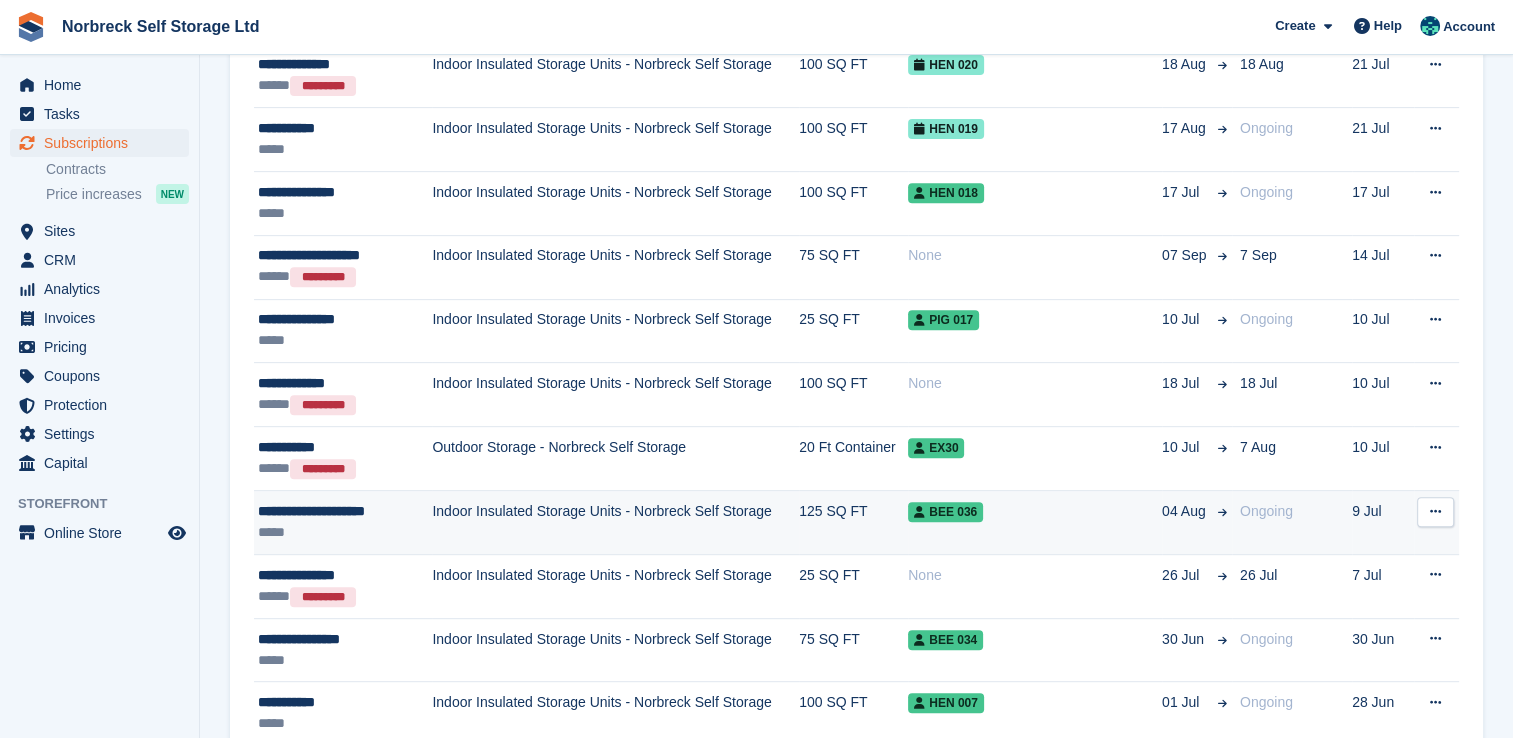 click on "**********" at bounding box center [338, 511] 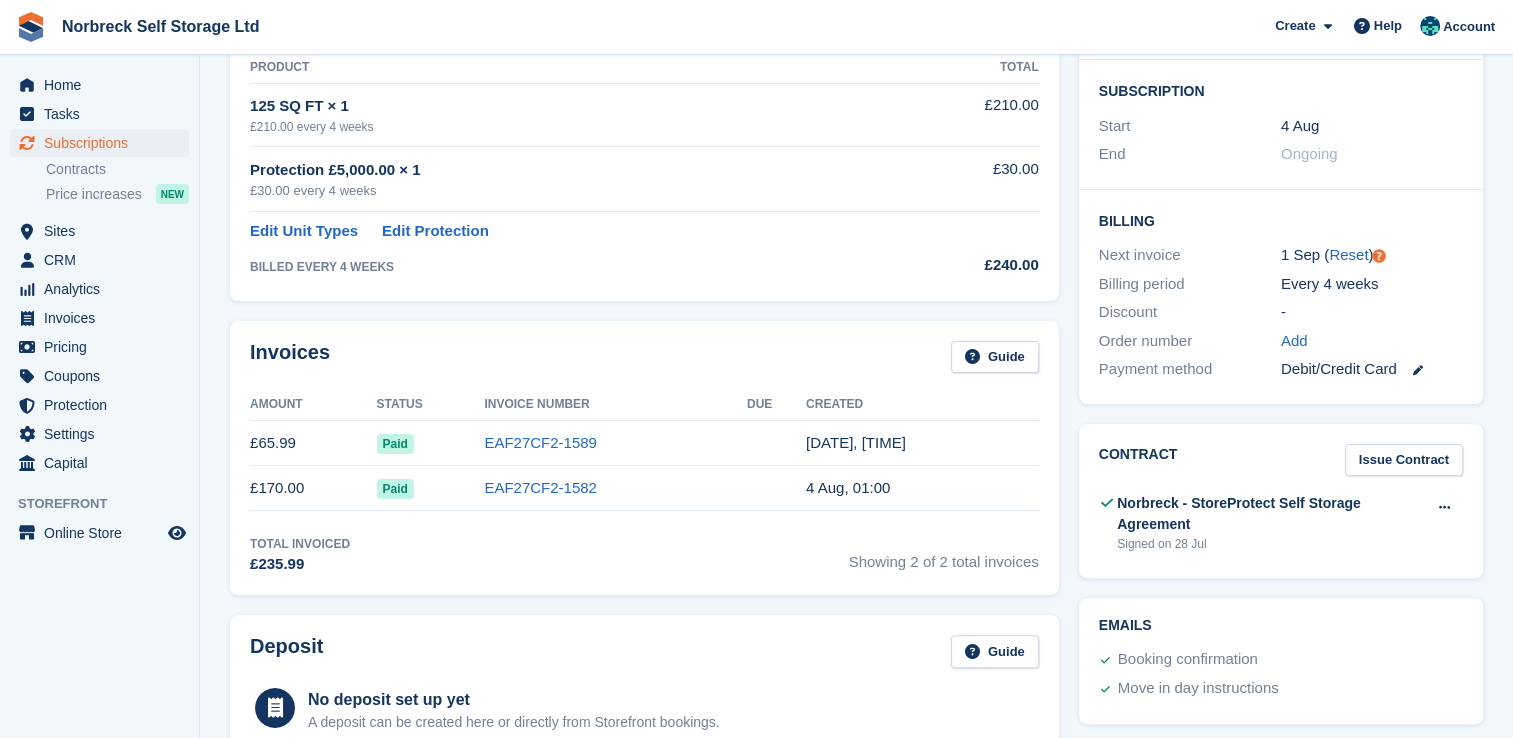 scroll, scrollTop: 600, scrollLeft: 0, axis: vertical 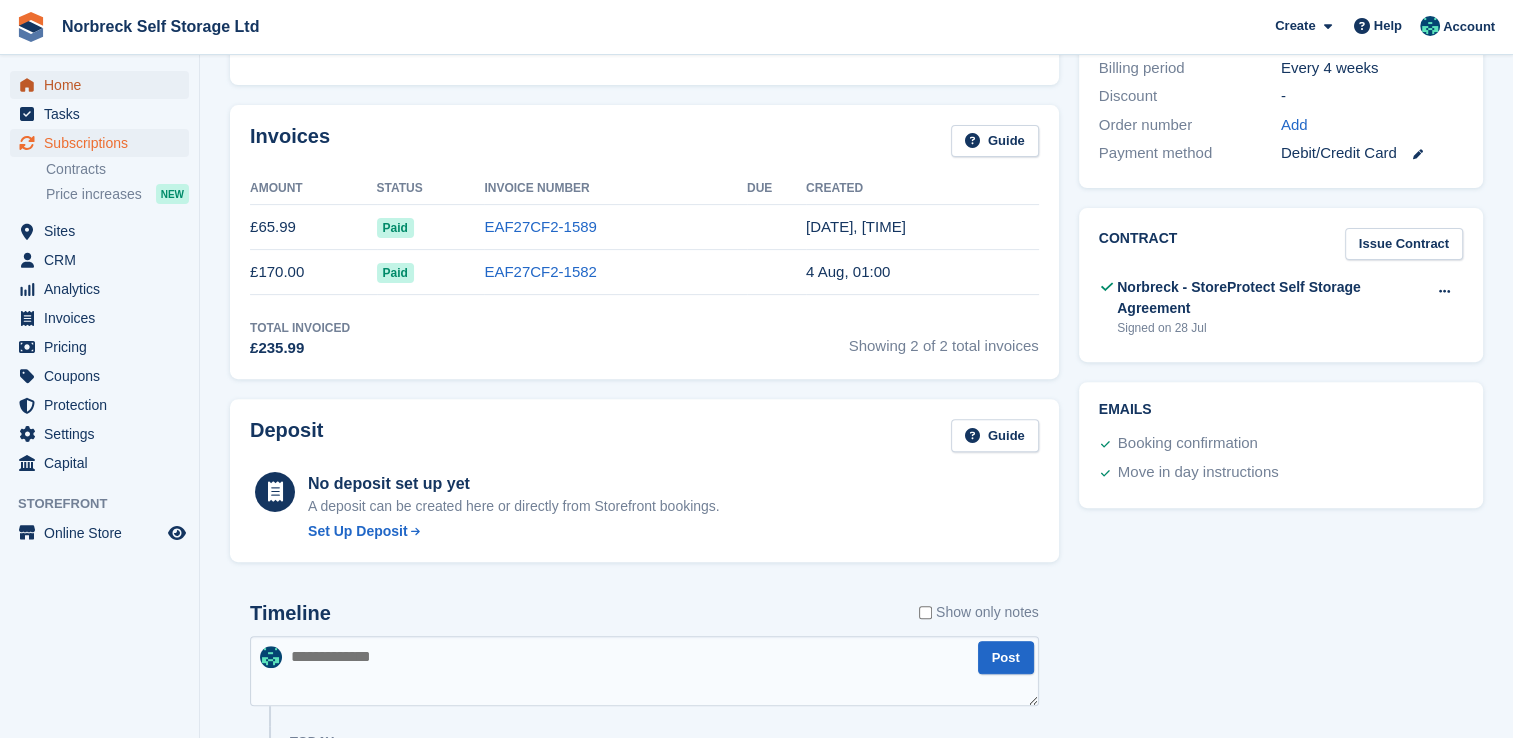 click on "Home" at bounding box center (104, 85) 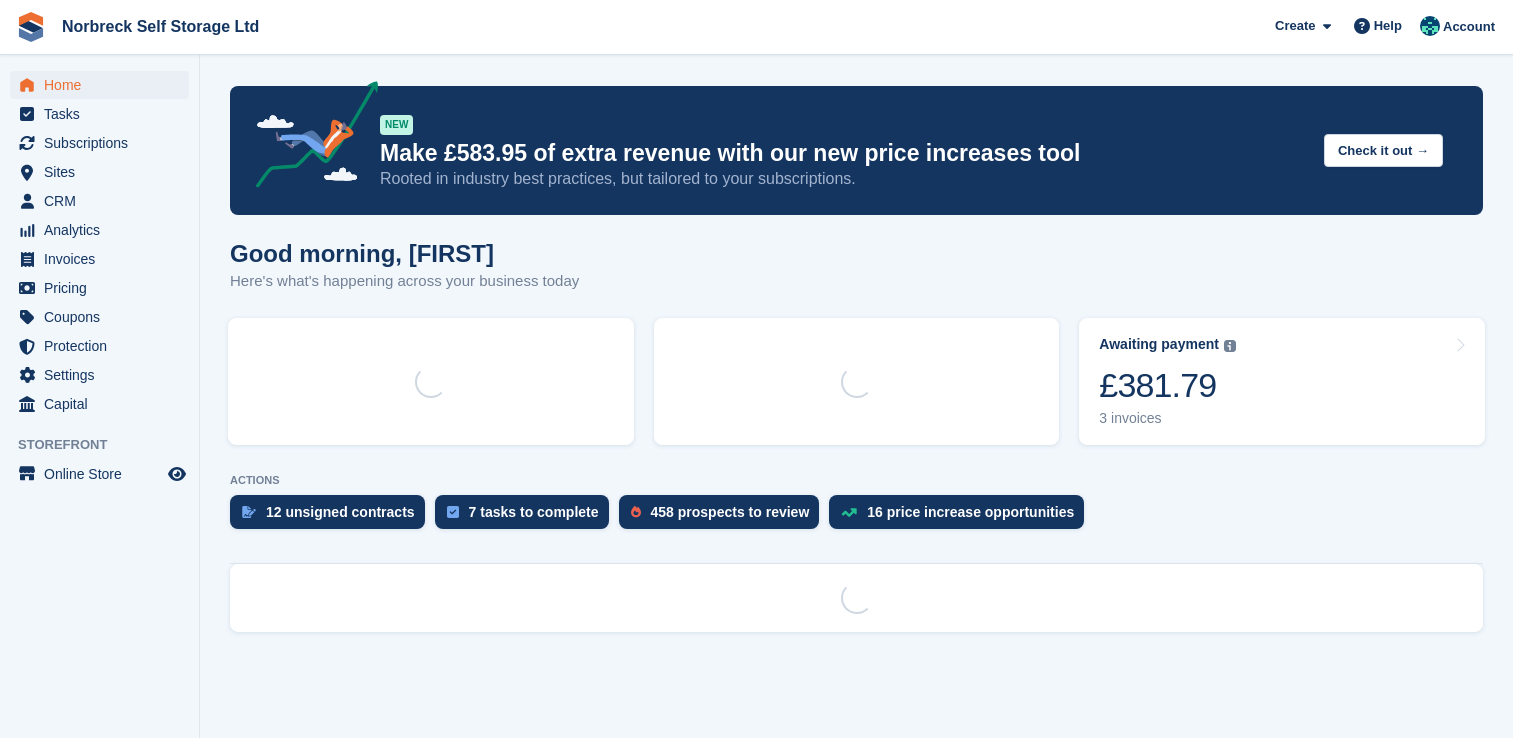 scroll, scrollTop: 0, scrollLeft: 0, axis: both 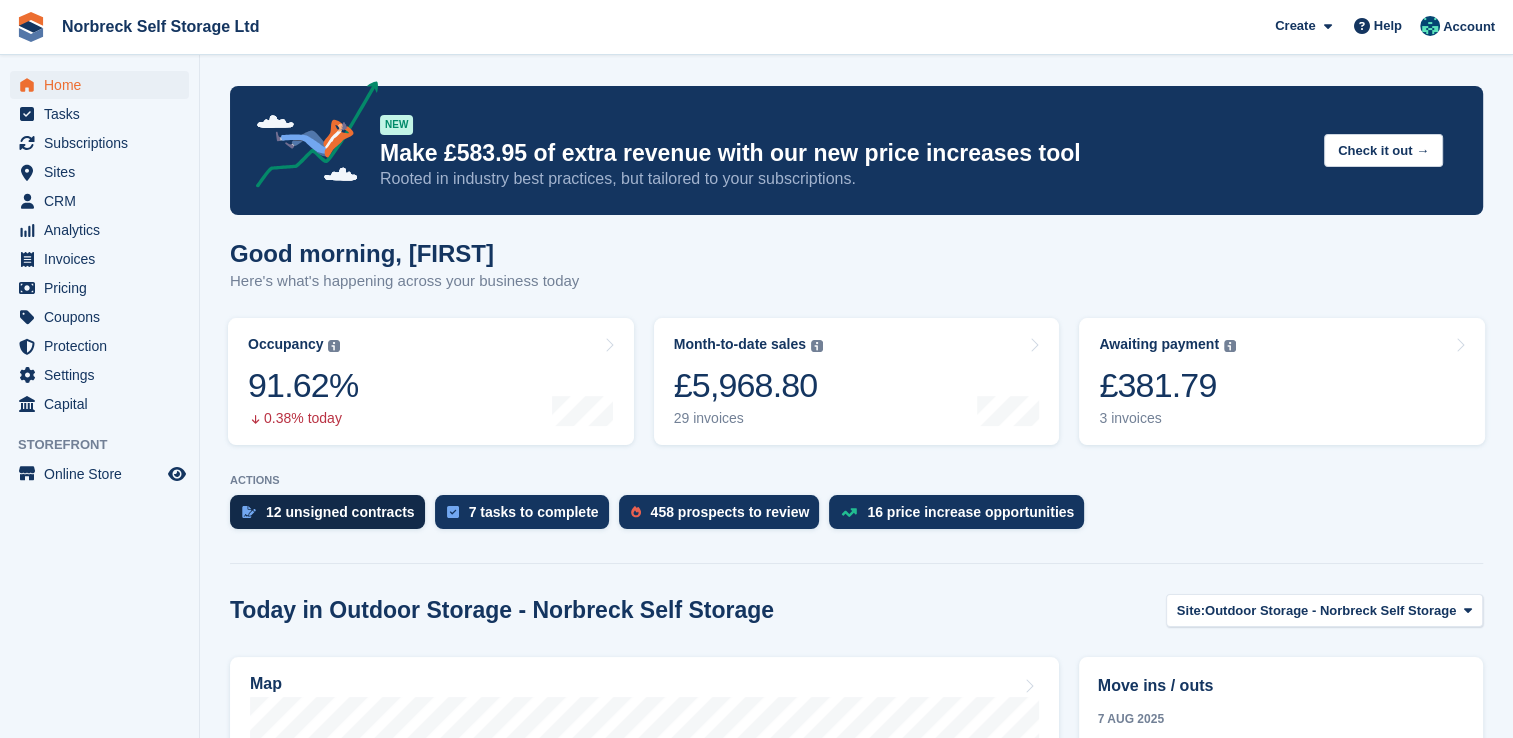 click on "12
unsigned contracts" at bounding box center (340, 512) 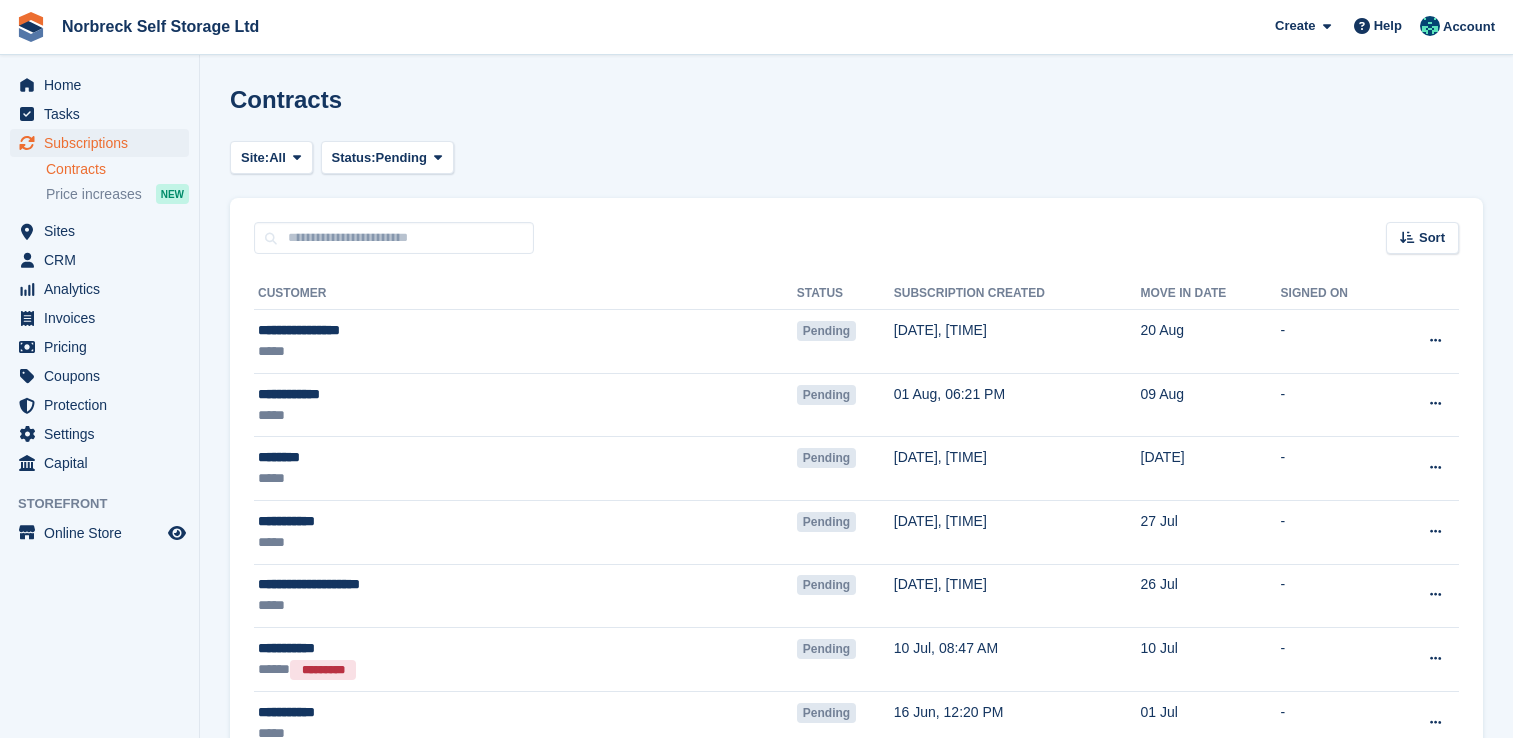 scroll, scrollTop: 0, scrollLeft: 0, axis: both 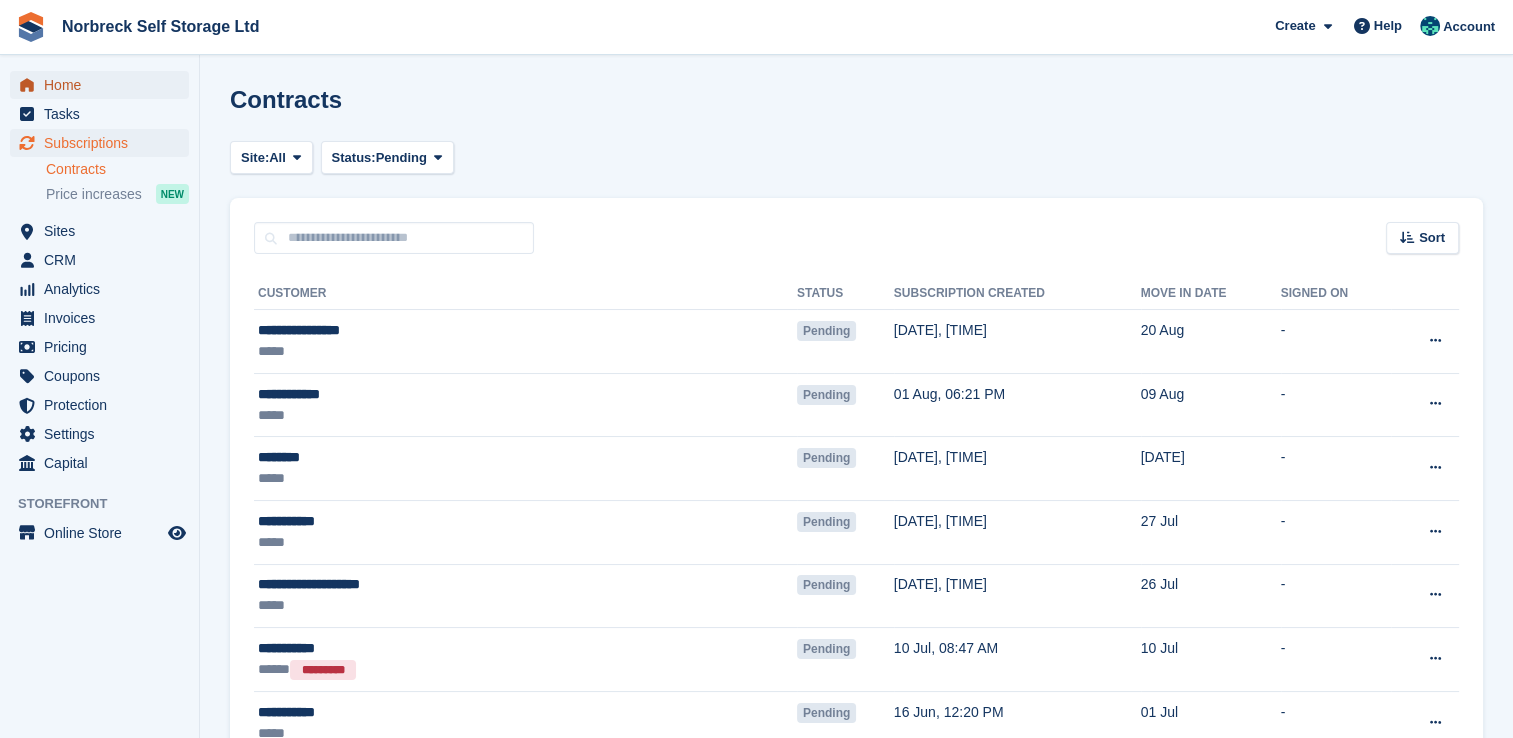 click on "Home" at bounding box center (104, 85) 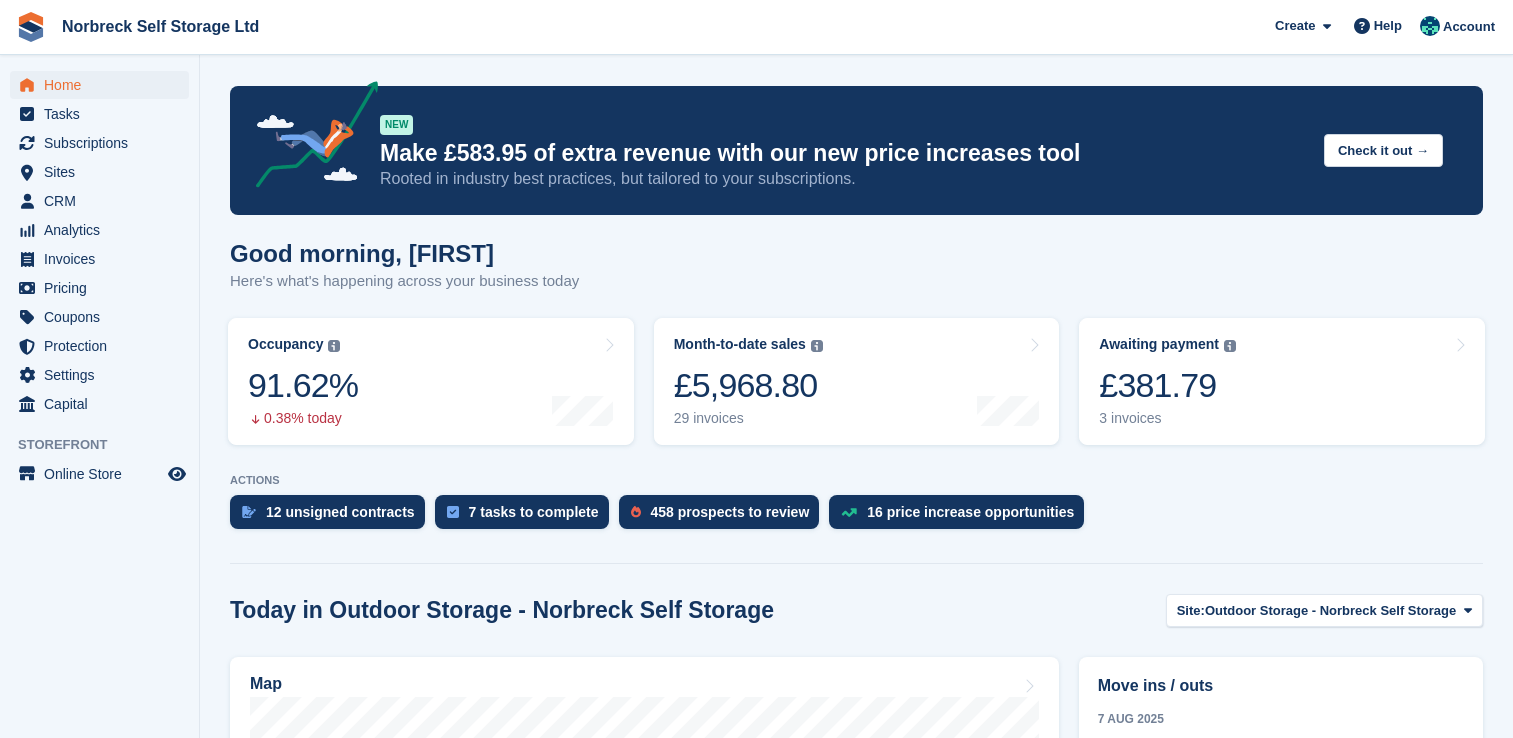 scroll, scrollTop: 0, scrollLeft: 0, axis: both 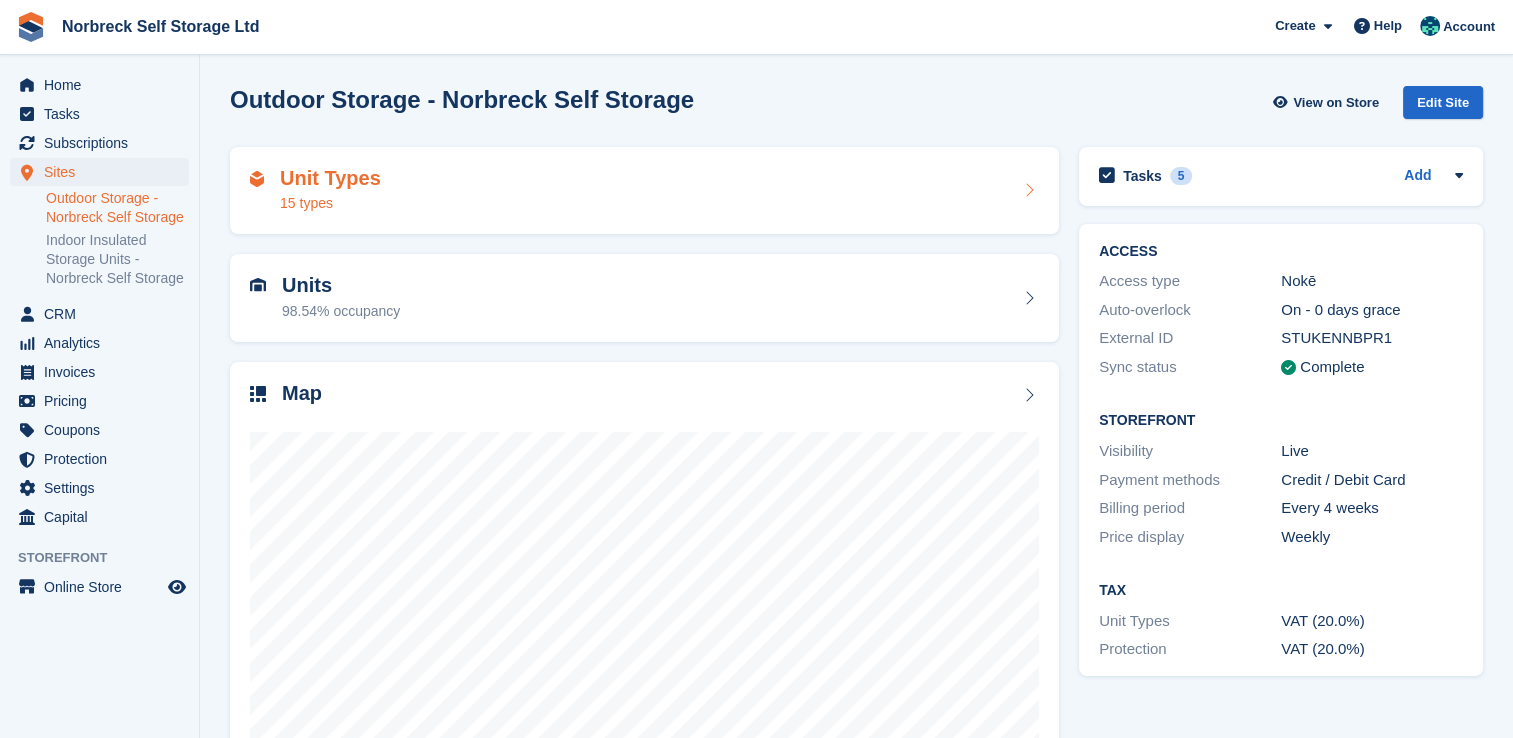 click on "Unit Types
15 types" at bounding box center (644, 191) 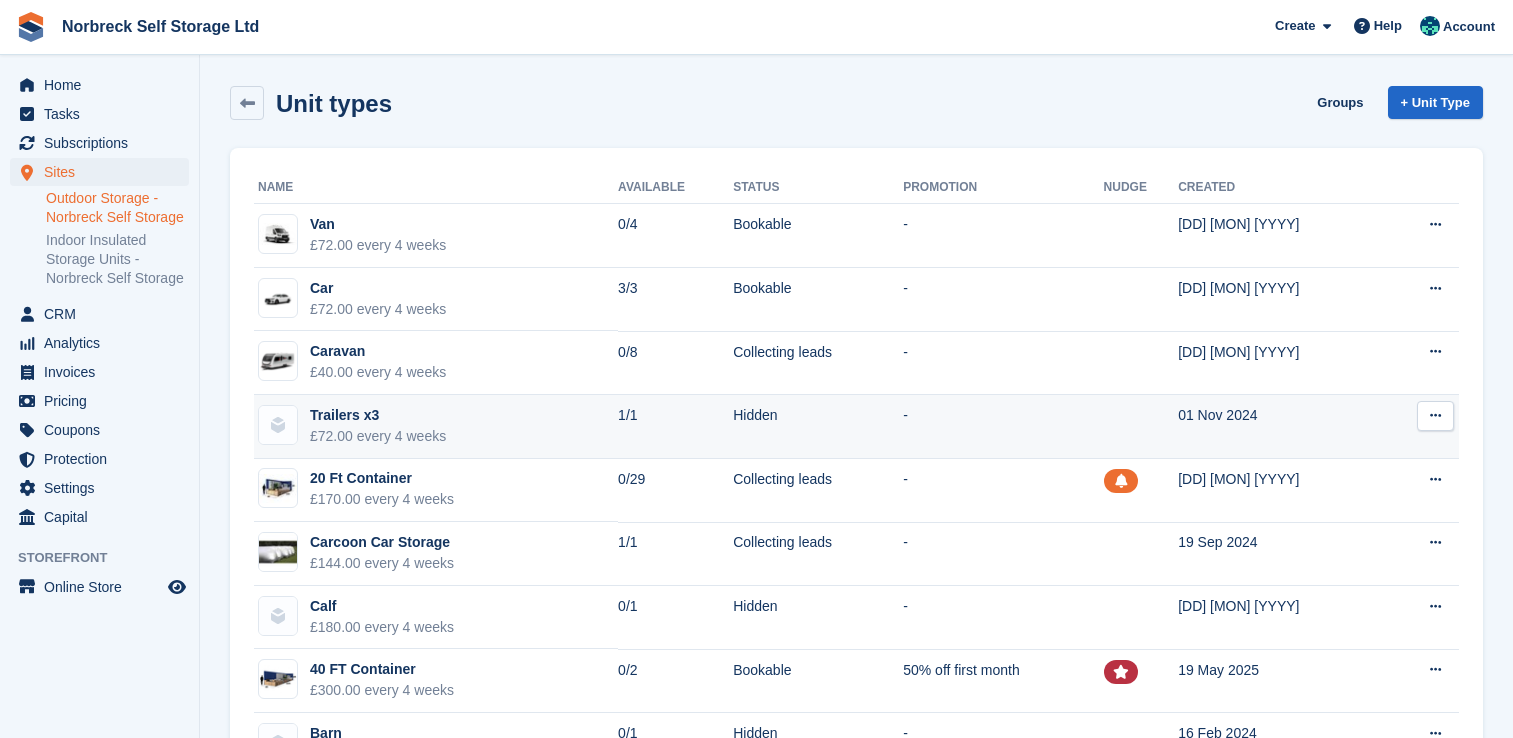 scroll, scrollTop: 0, scrollLeft: 0, axis: both 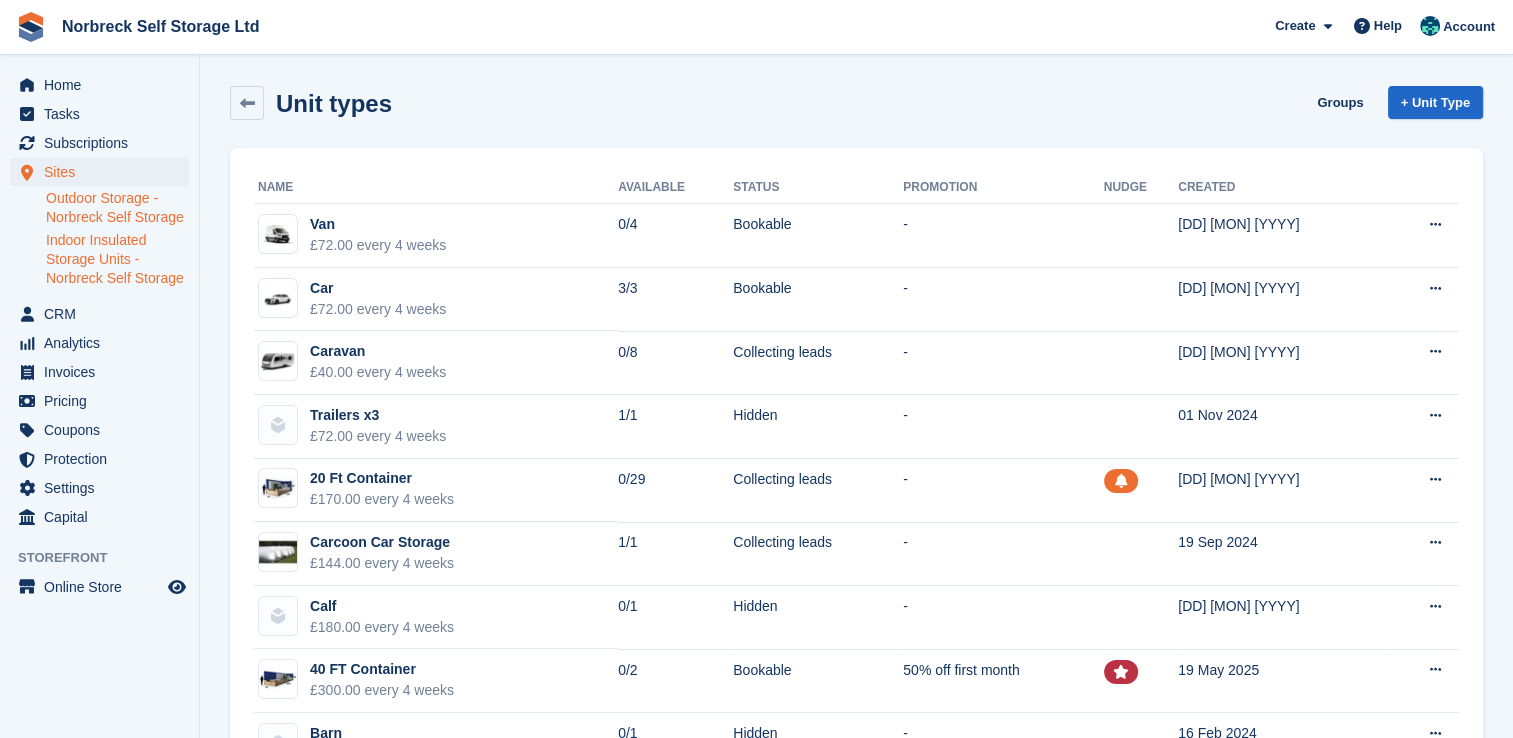 click on "Indoor Insulated Storage Units - Norbreck Self Storage" at bounding box center [117, 259] 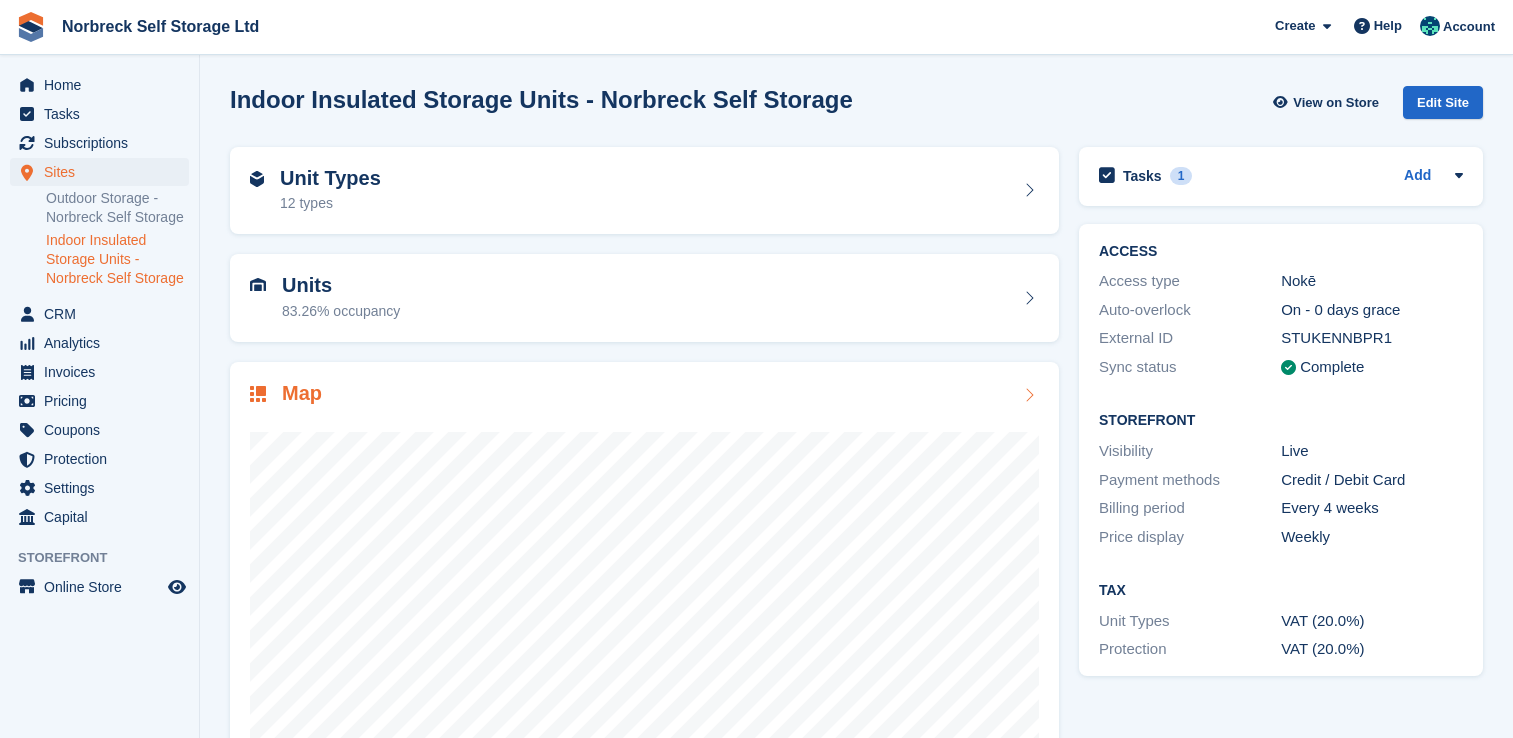 scroll, scrollTop: 0, scrollLeft: 0, axis: both 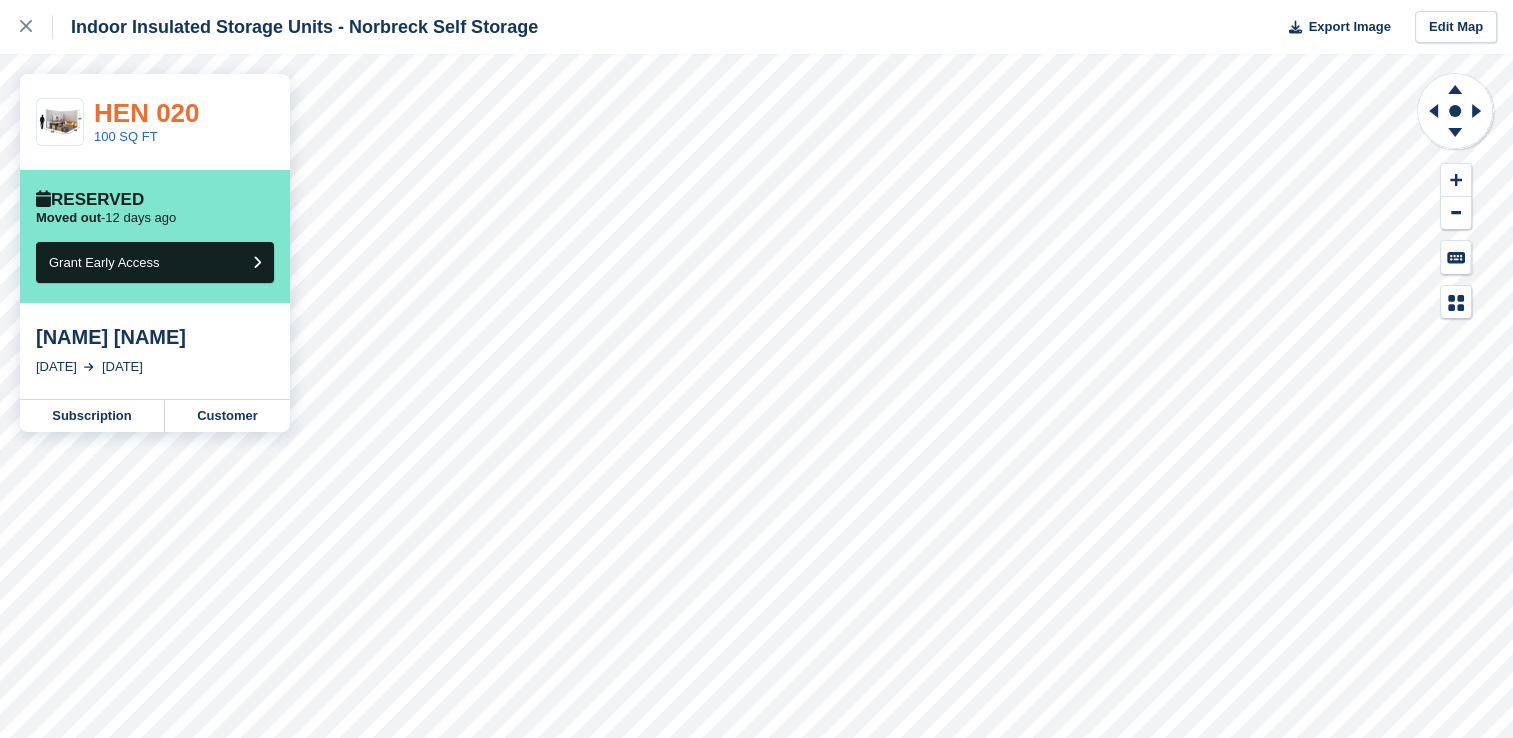 click on "HEN 020" at bounding box center [147, 113] 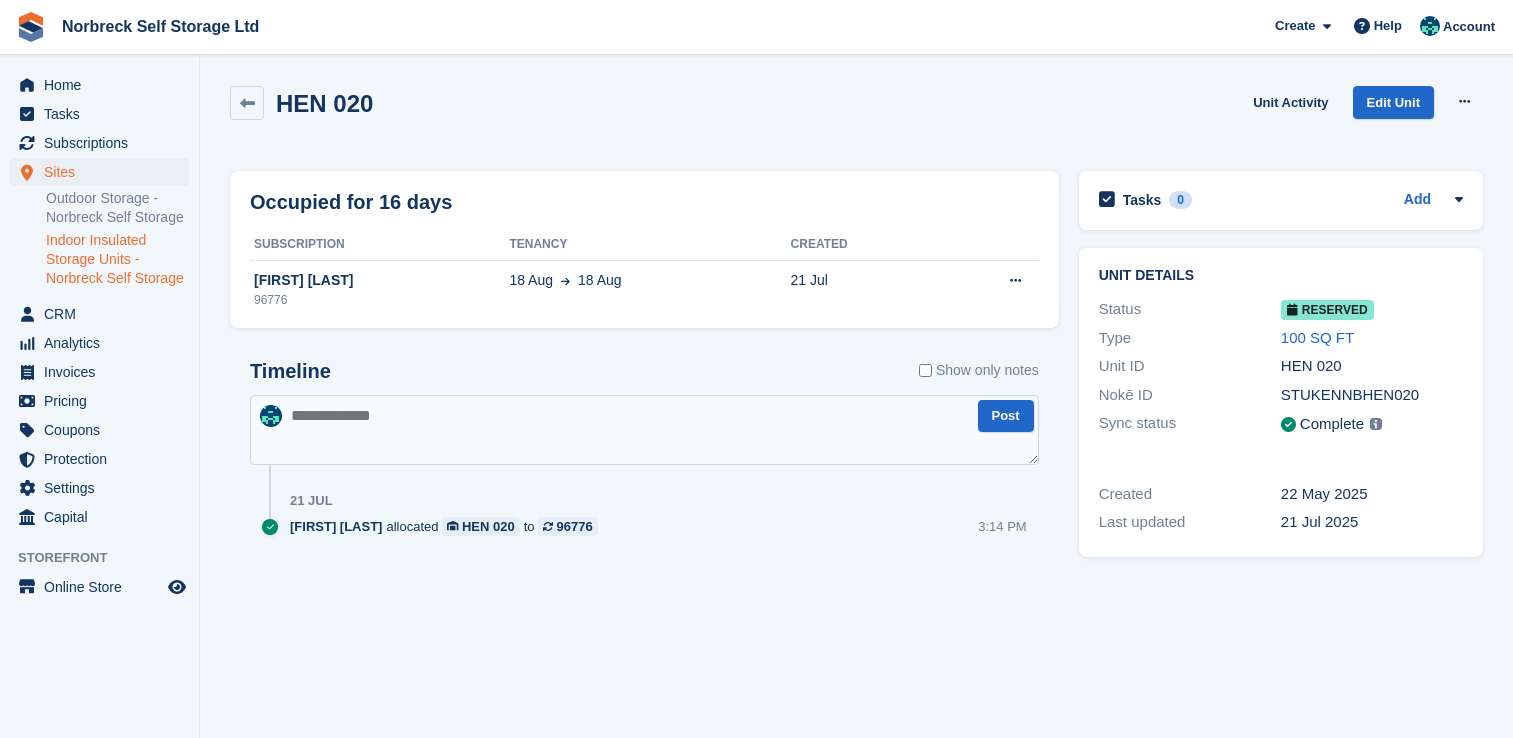 scroll, scrollTop: 0, scrollLeft: 0, axis: both 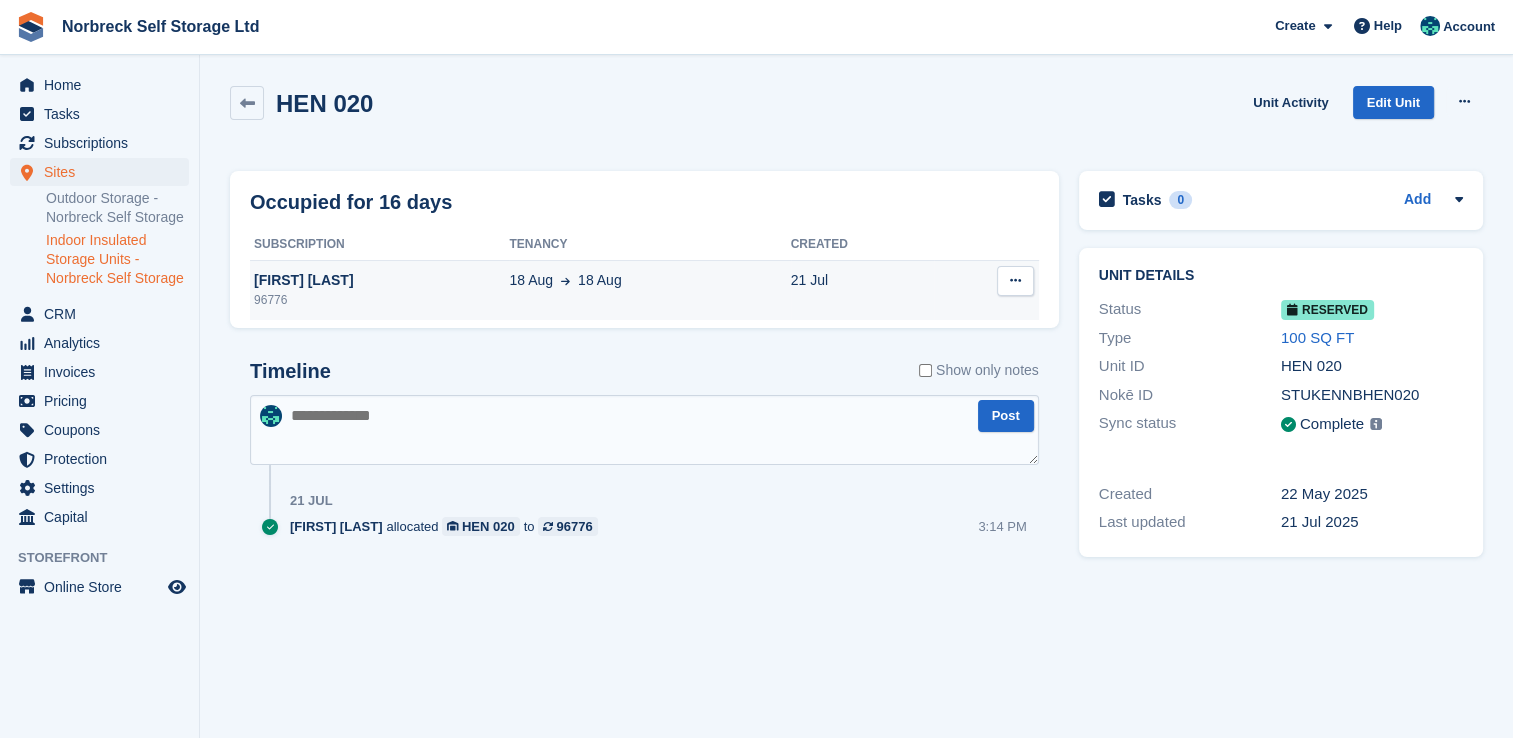 click on "[FIRST] [LAST]" at bounding box center [379, 280] 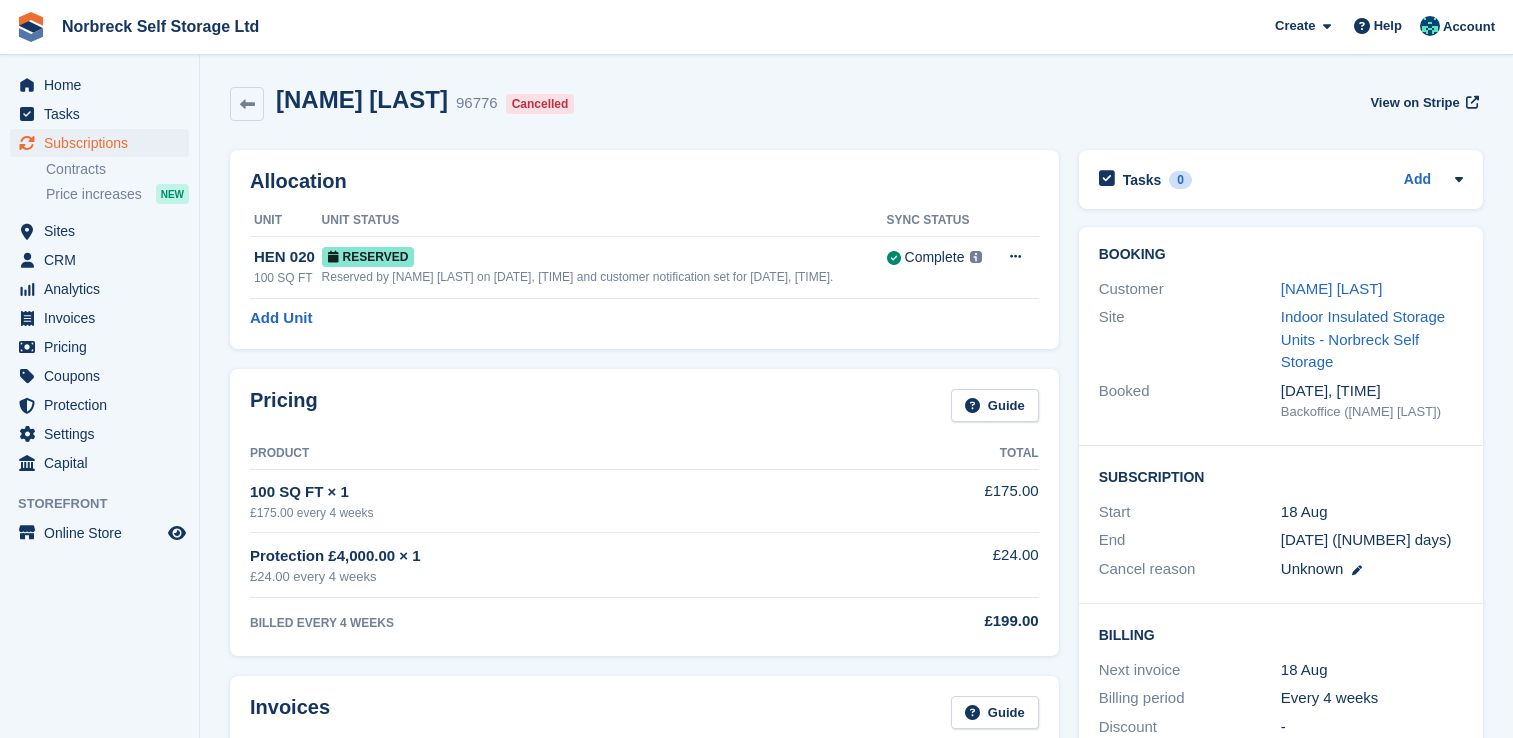 scroll, scrollTop: 0, scrollLeft: 0, axis: both 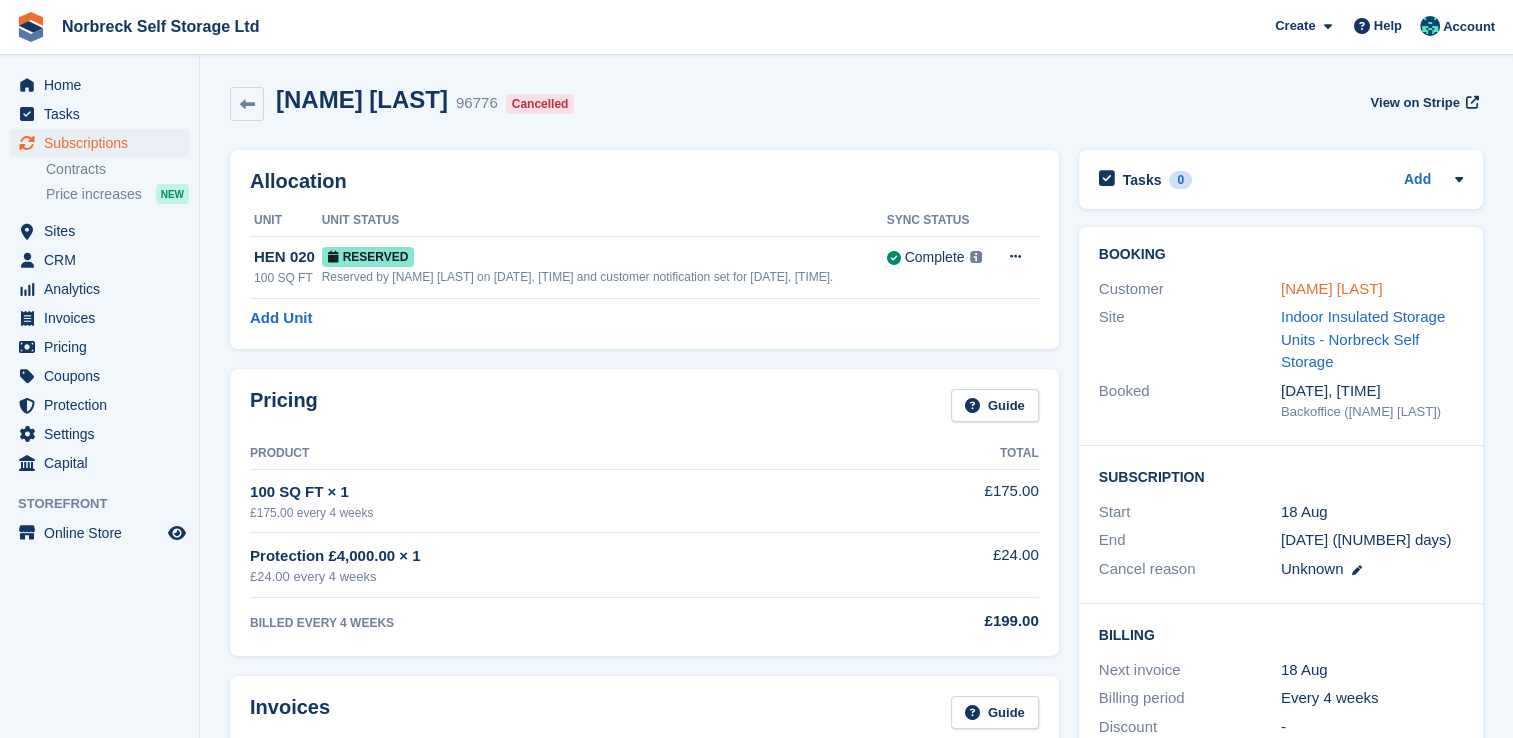 click on "[NAME] [LAST]" at bounding box center (1332, 288) 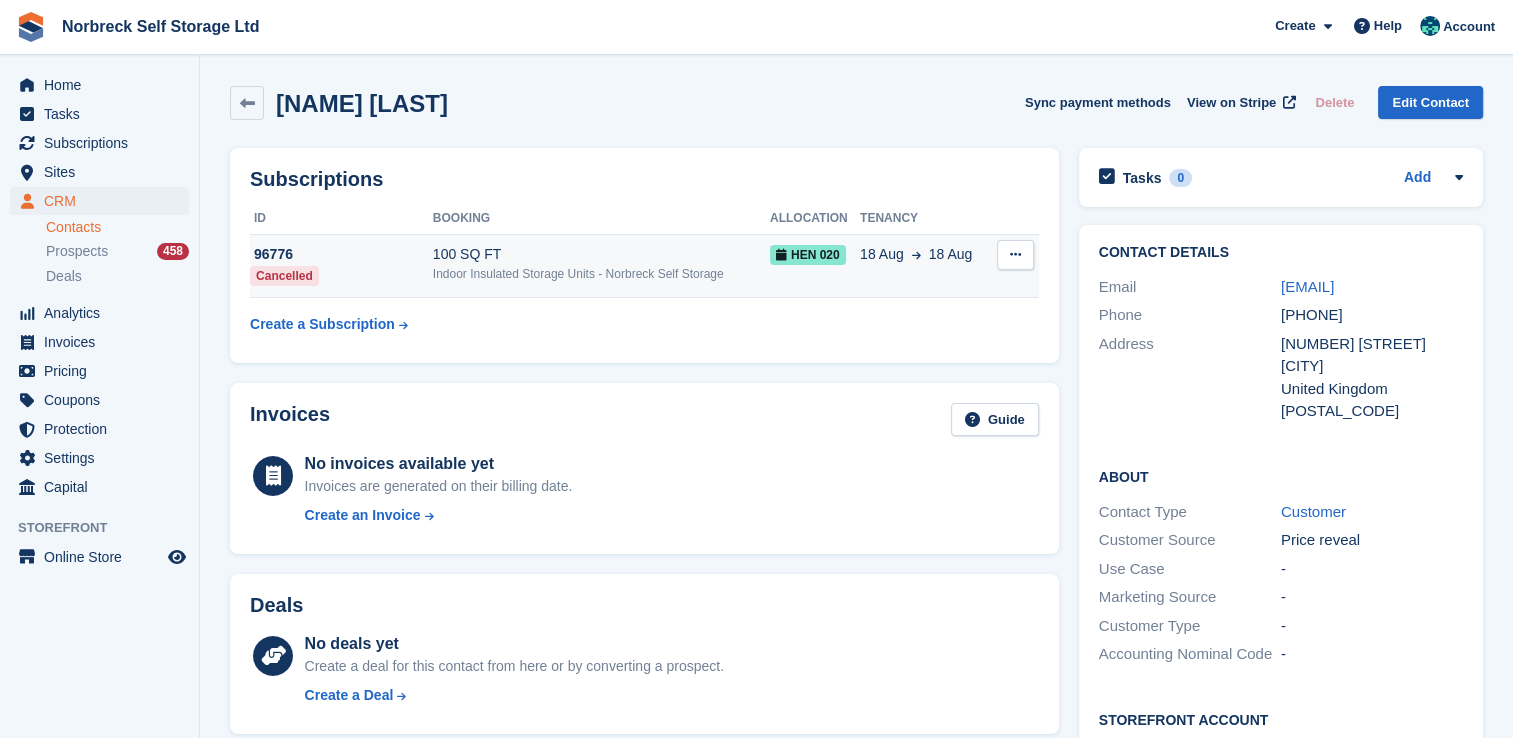 click at bounding box center (1015, 255) 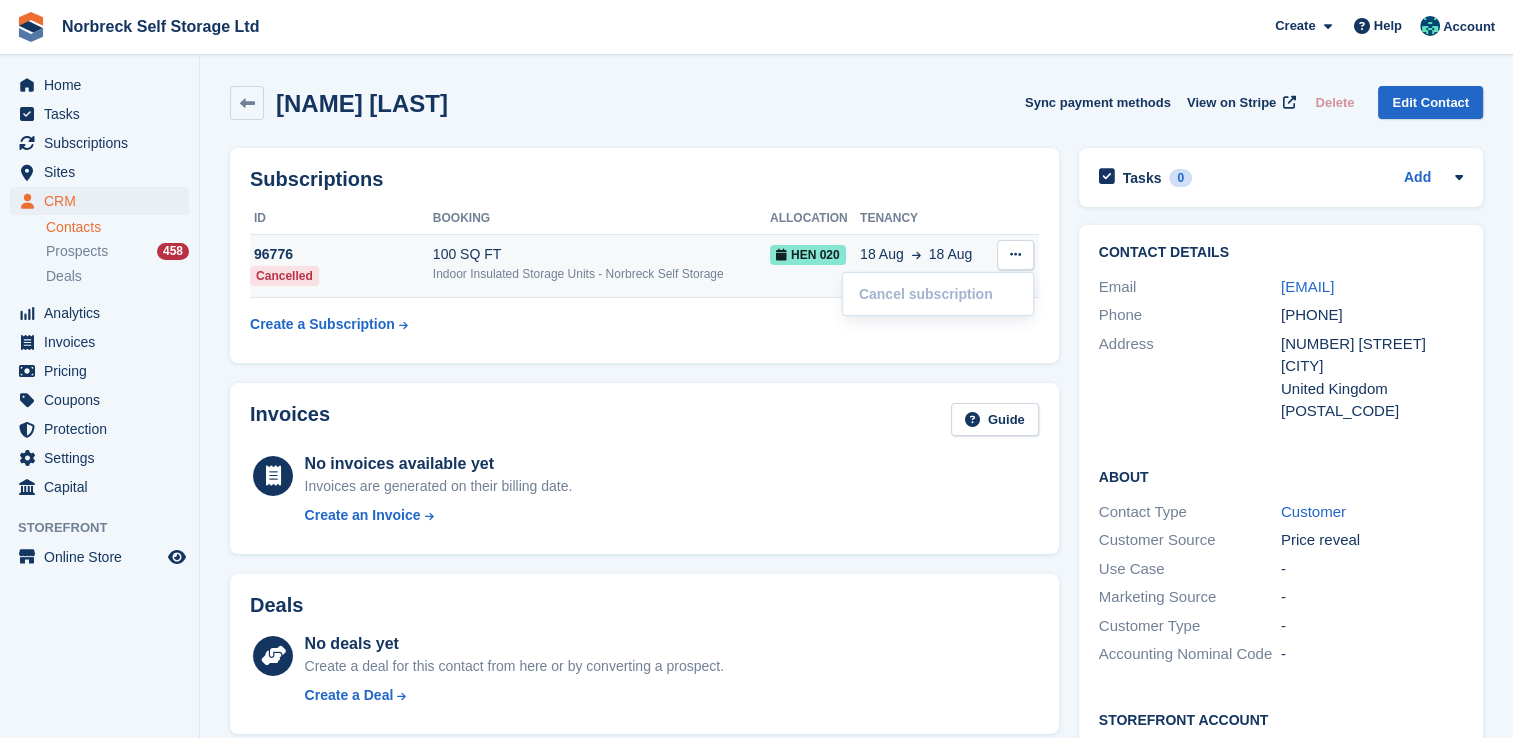 click on "100 SQ FT" at bounding box center [601, 254] 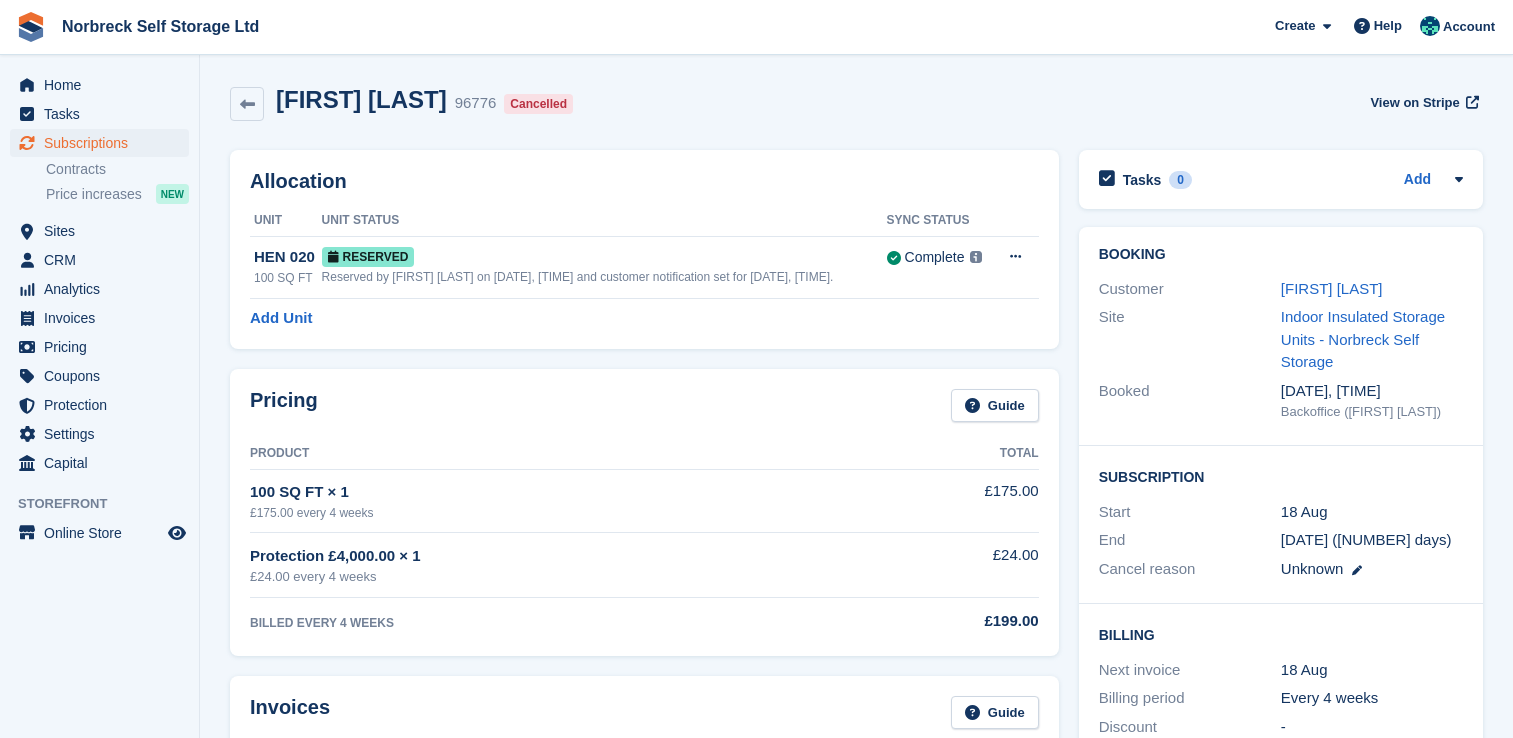 scroll, scrollTop: 0, scrollLeft: 0, axis: both 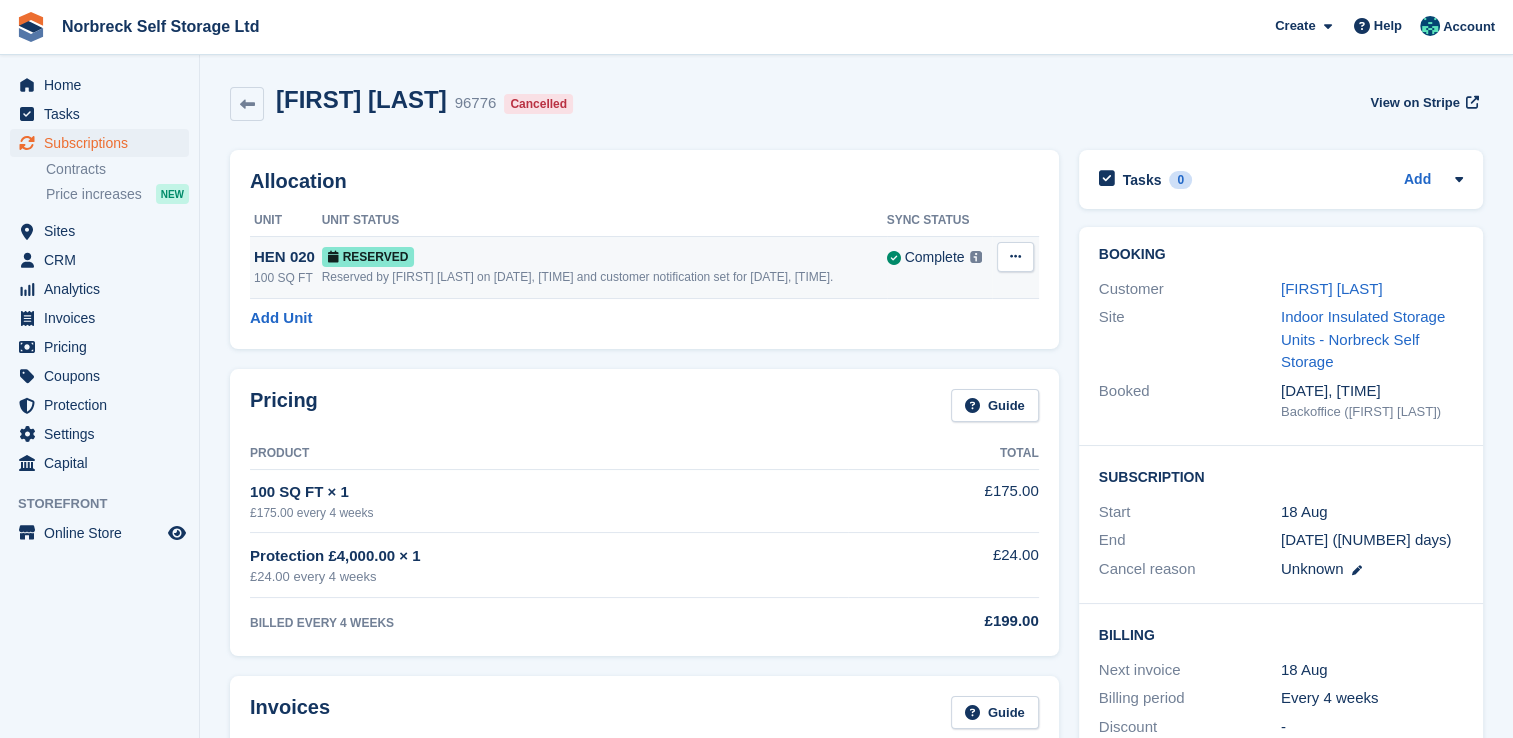 click at bounding box center [1015, 256] 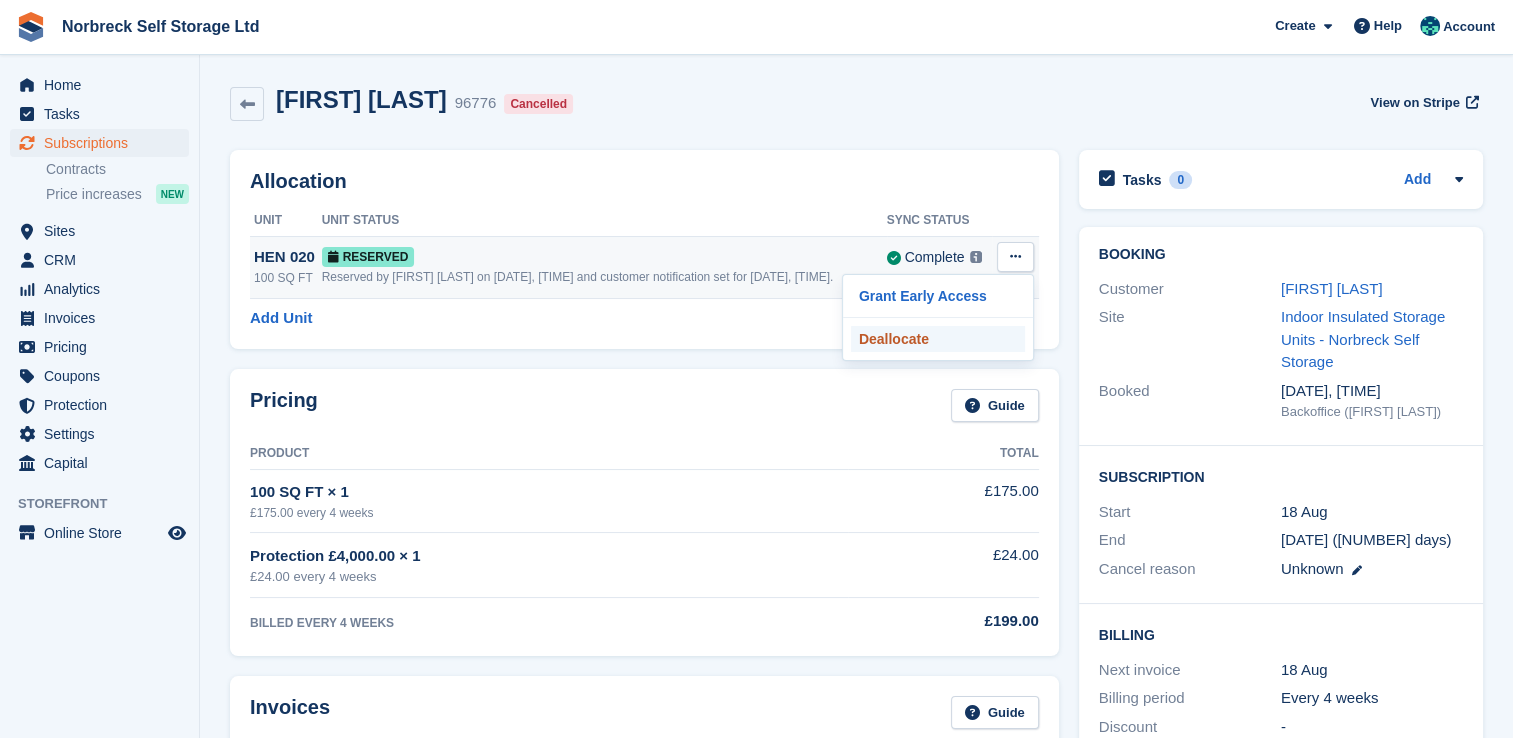 click on "Deallocate" at bounding box center [938, 339] 